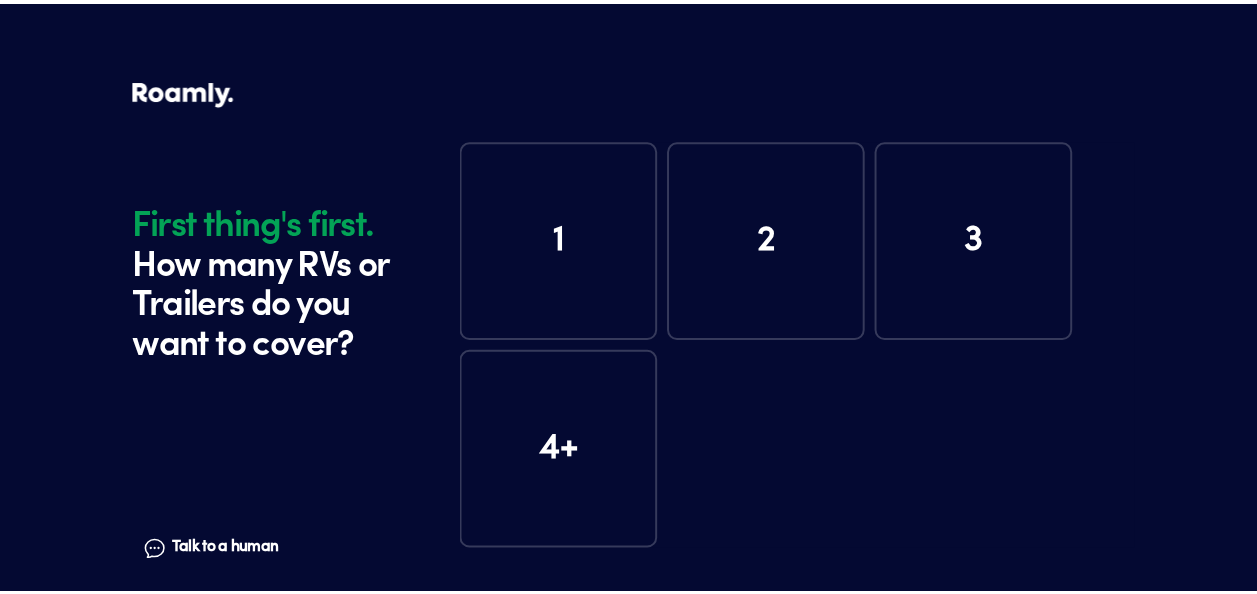 scroll, scrollTop: 0, scrollLeft: 0, axis: both 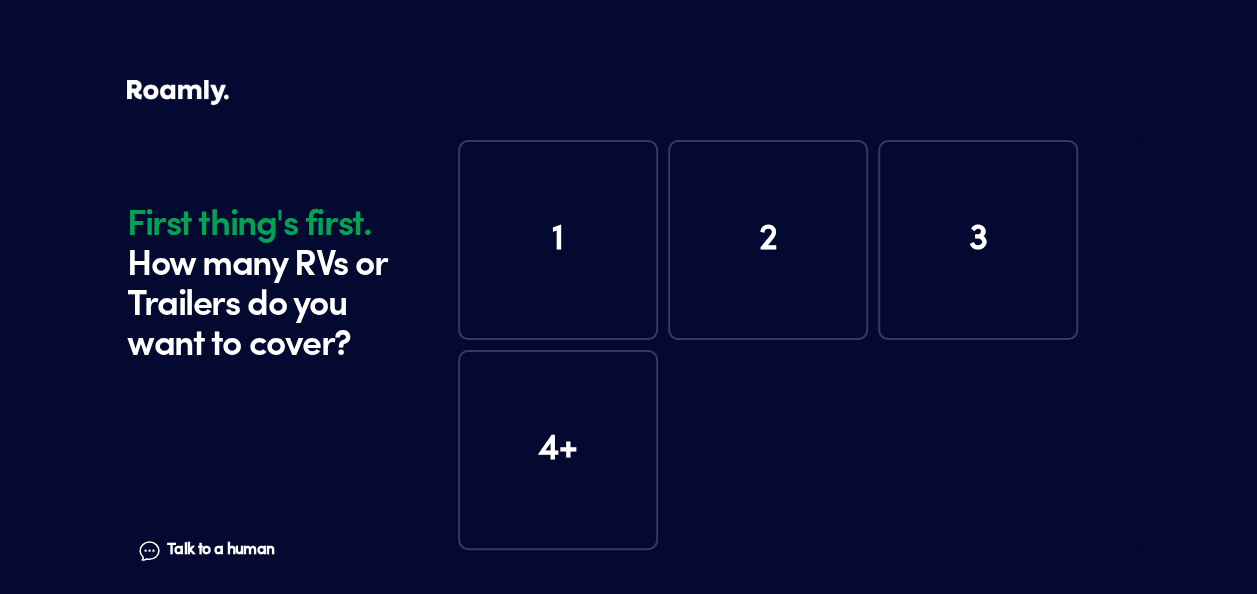 click on "1" at bounding box center [558, 240] 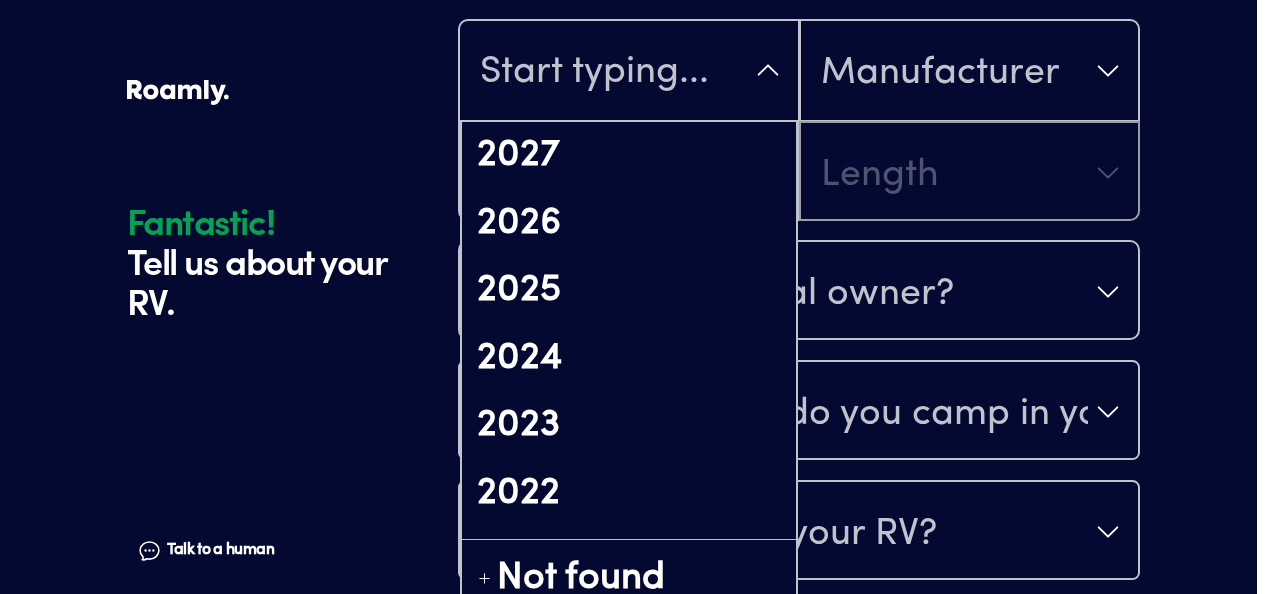 scroll, scrollTop: 734, scrollLeft: 0, axis: vertical 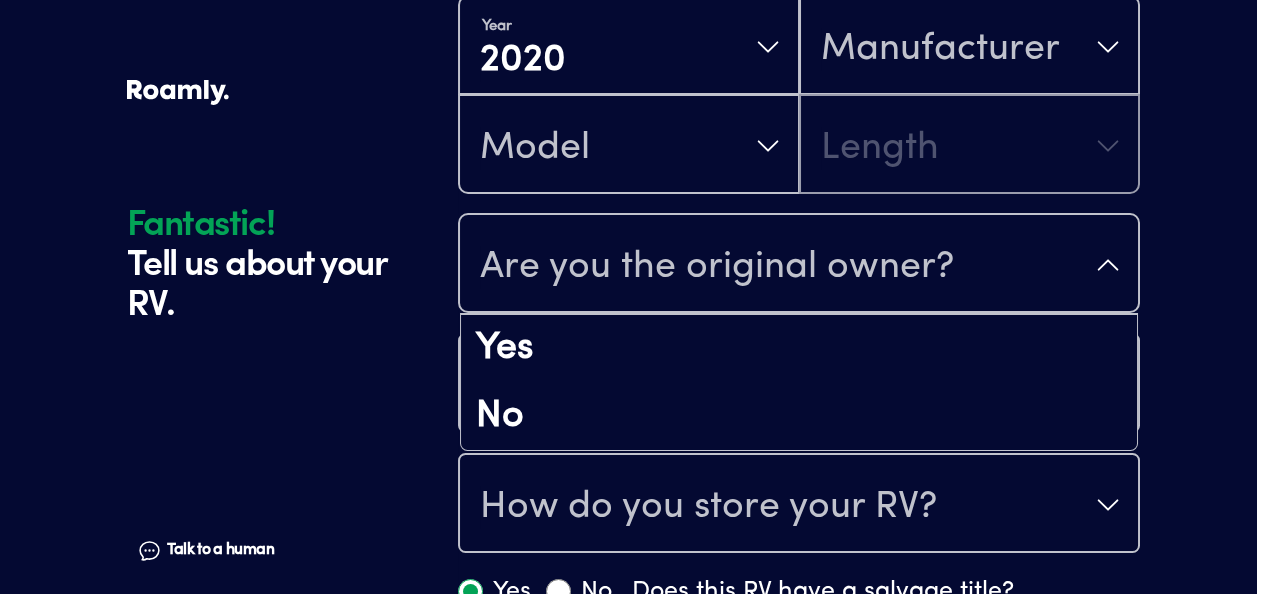click on "Are you the original owner?" at bounding box center (717, 267) 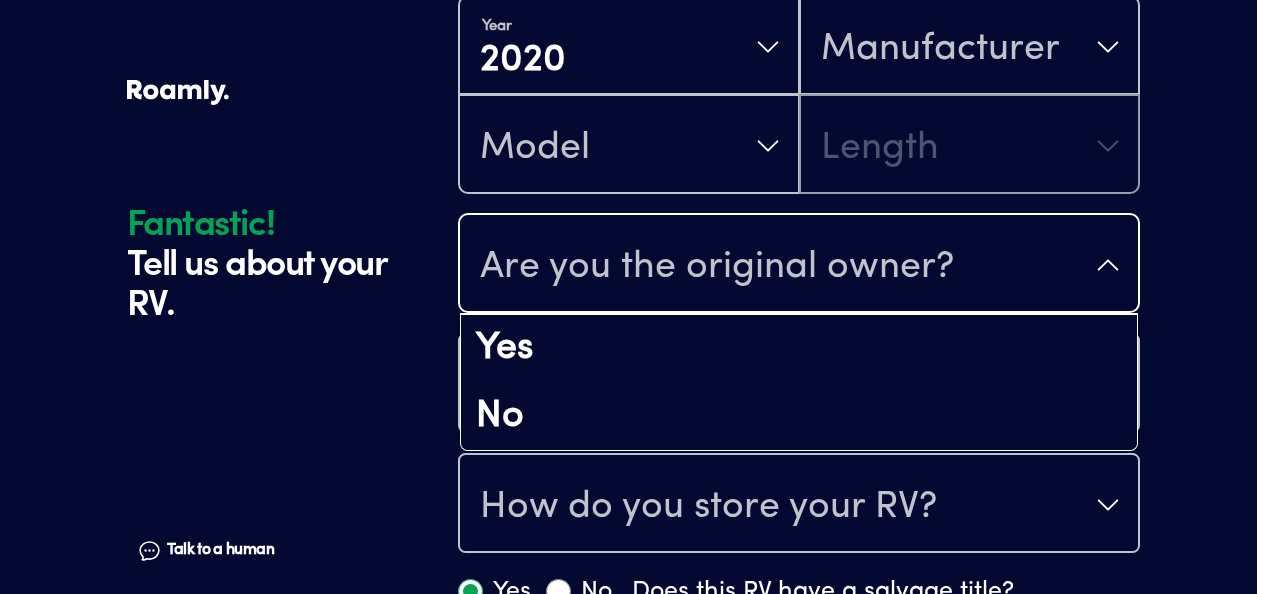 click on "Year [DATE] Manufacturer Model Length Are you the original owner? Yes No How many nights do you camp in your RV? How do you store your RV? Yes No Does this RV have a salvage title?" at bounding box center (799, 303) 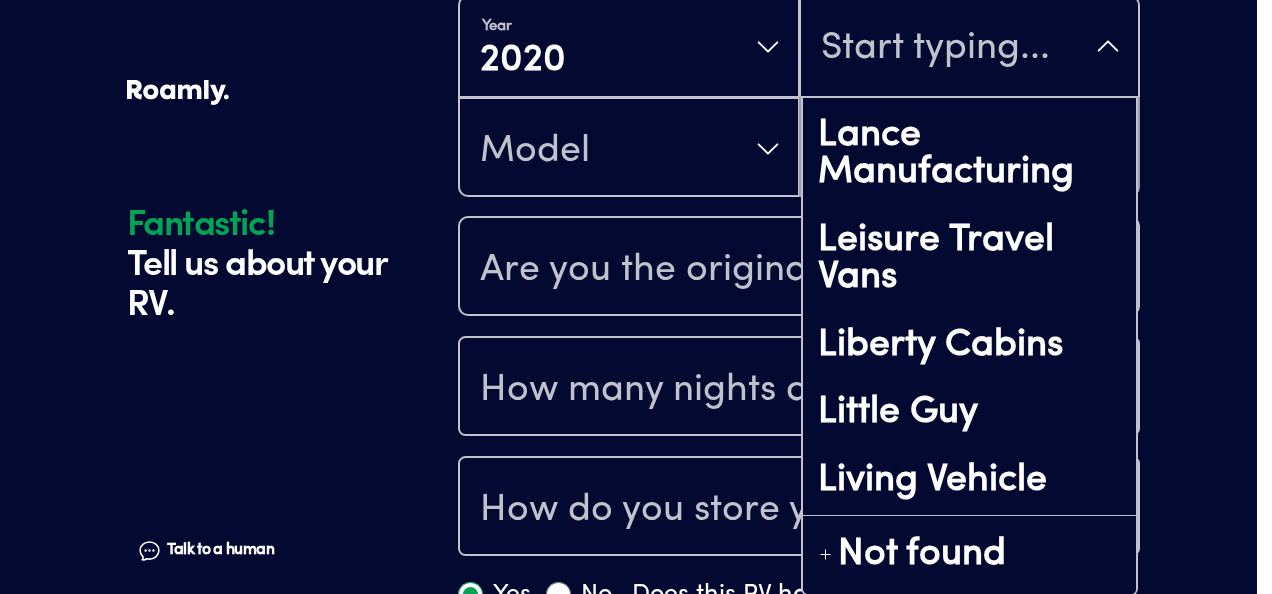 scroll, scrollTop: 0, scrollLeft: 0, axis: both 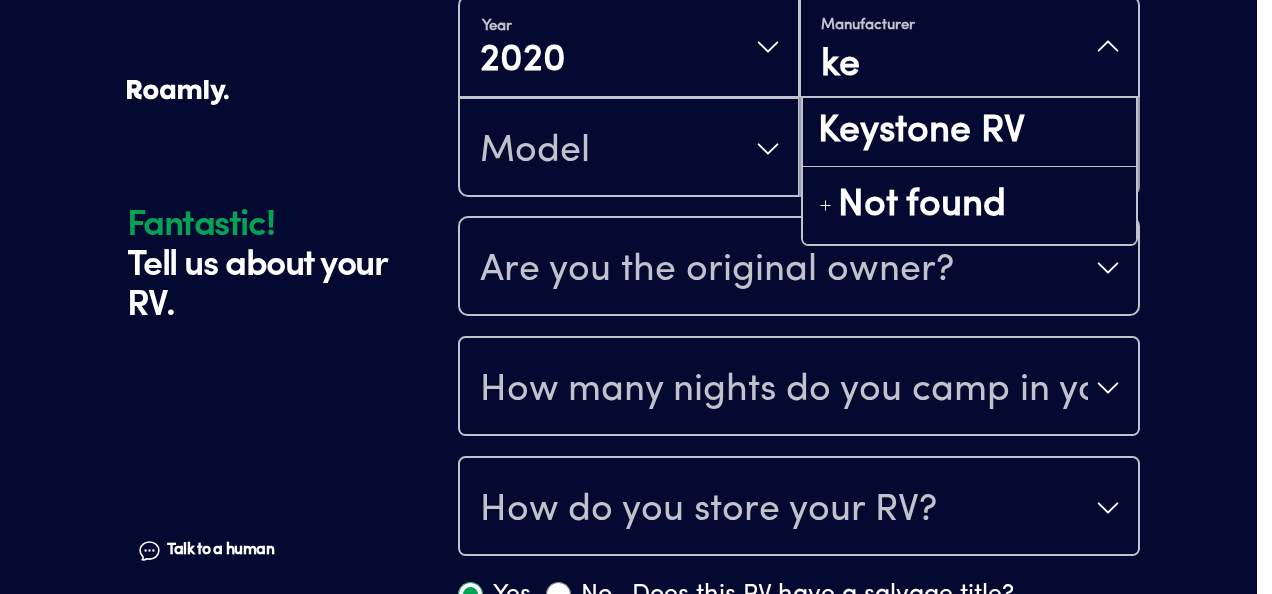 type on "key" 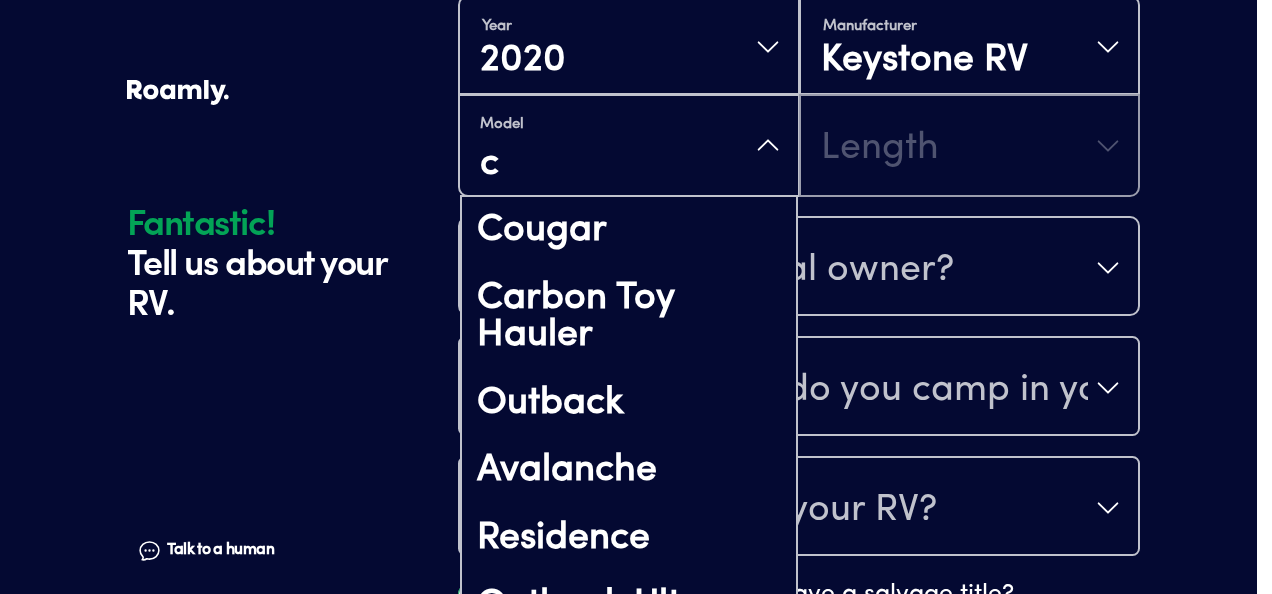 type on "co" 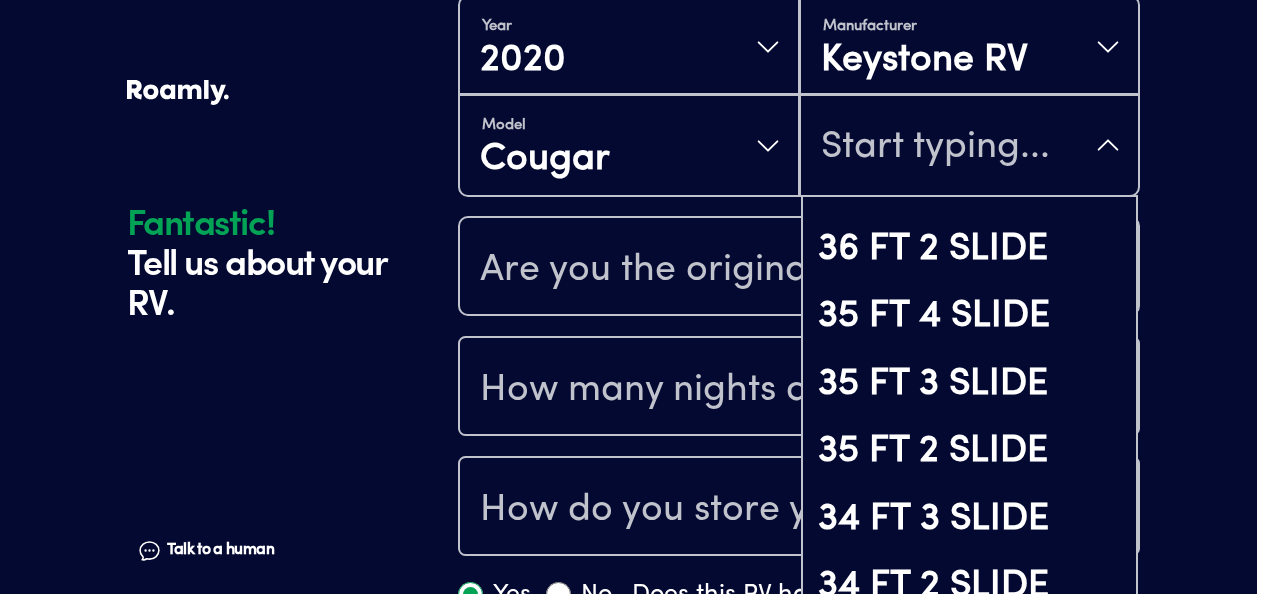 scroll, scrollTop: 322, scrollLeft: 0, axis: vertical 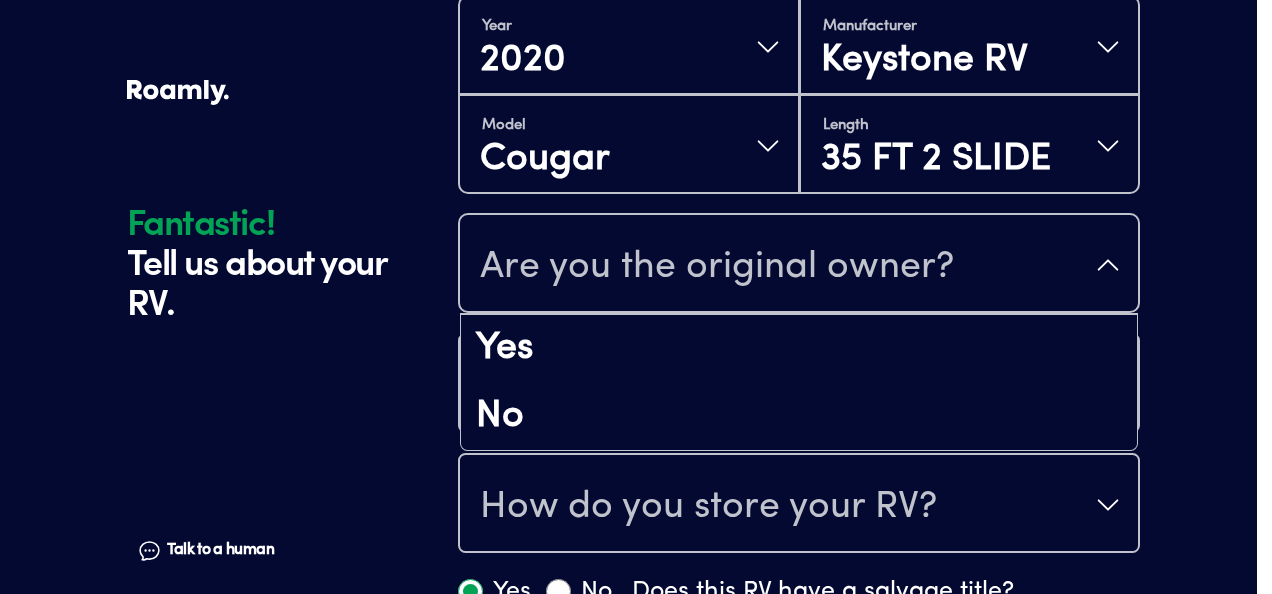 click on "Are you the original owner?" at bounding box center [717, 267] 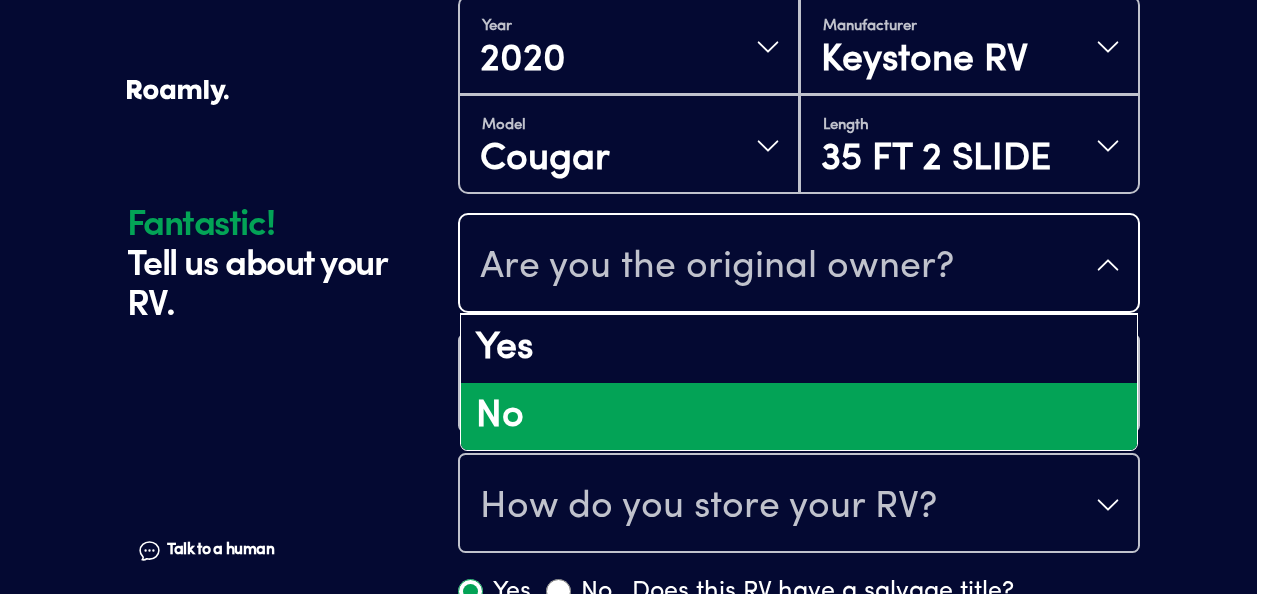 click on "No" at bounding box center [799, 417] 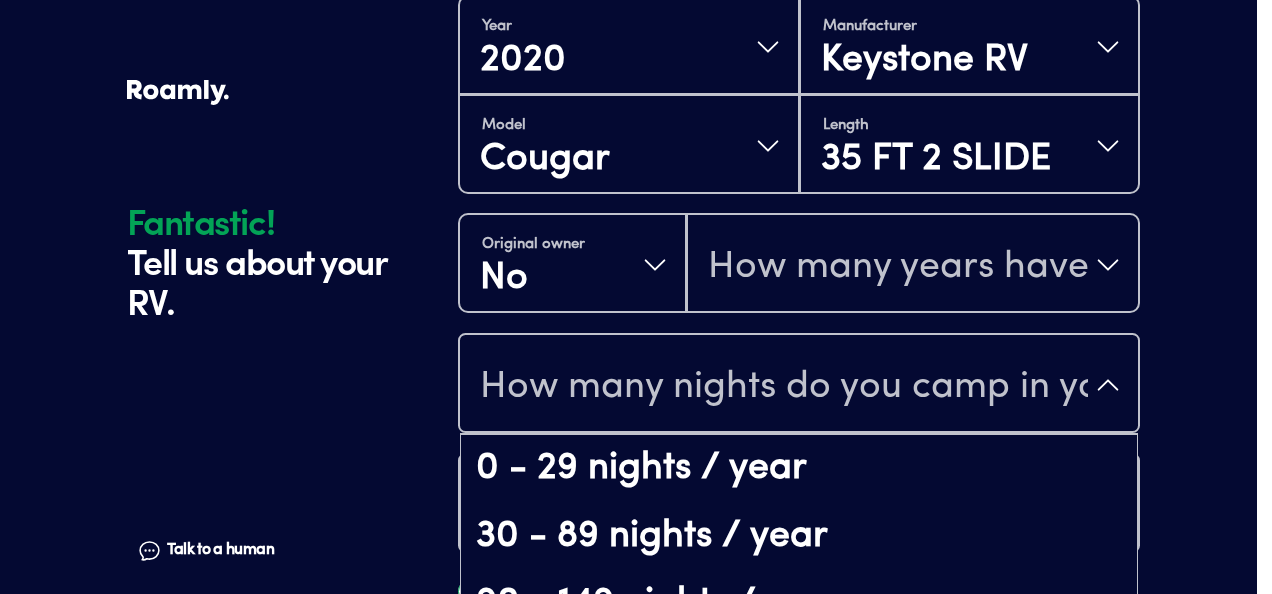 click on "How many nights do you camp in your RV?" at bounding box center [784, 387] 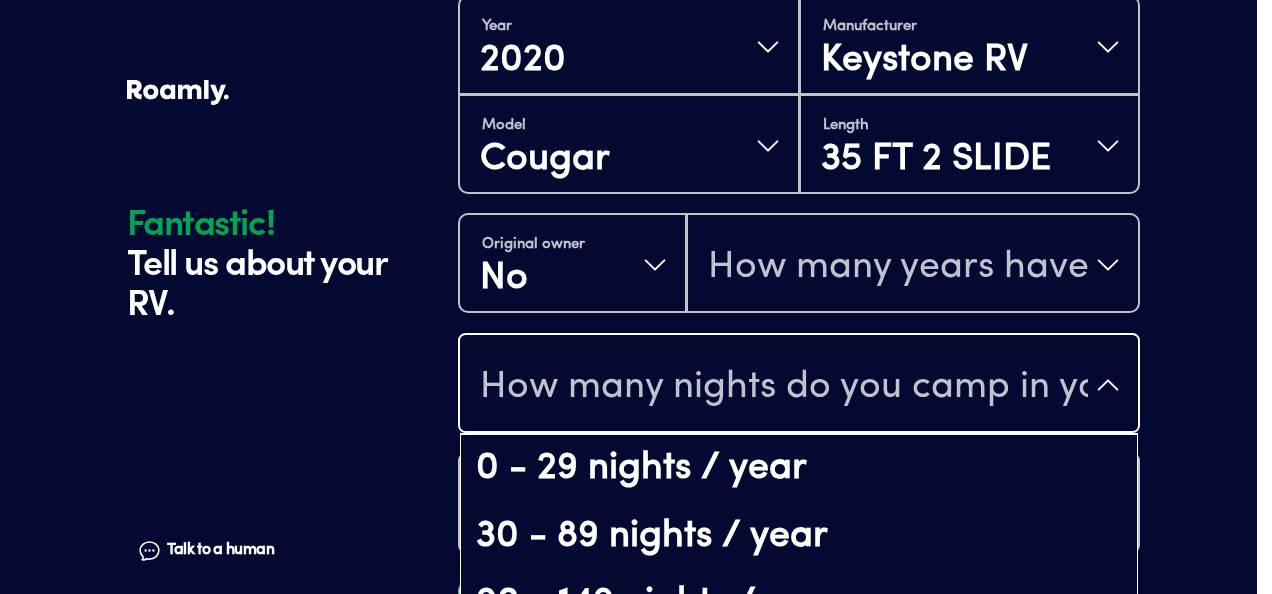 click on "Fantastic! Tell us about your RV. Talk to a human Chat 1 2 3 4+ Edit How many RVs or Trailers do you want to cover? Fantastic! Tell us about your RV. Talk to a human Chat Year [DATE] Manufacturer Keystone RV Model Cougar Length 35 FT 2 SLIDE Original owner No How many years have you owned it? How many nights do you camp in your RV? 0 - 29 nights / year 30 - 89 nights / year 90 - 149 nights / year 150-365 nights / year It's your primary residence How do you store your RV? Yes No Does this RV have a salvage title? Please fill out all fields" at bounding box center (628, 4) 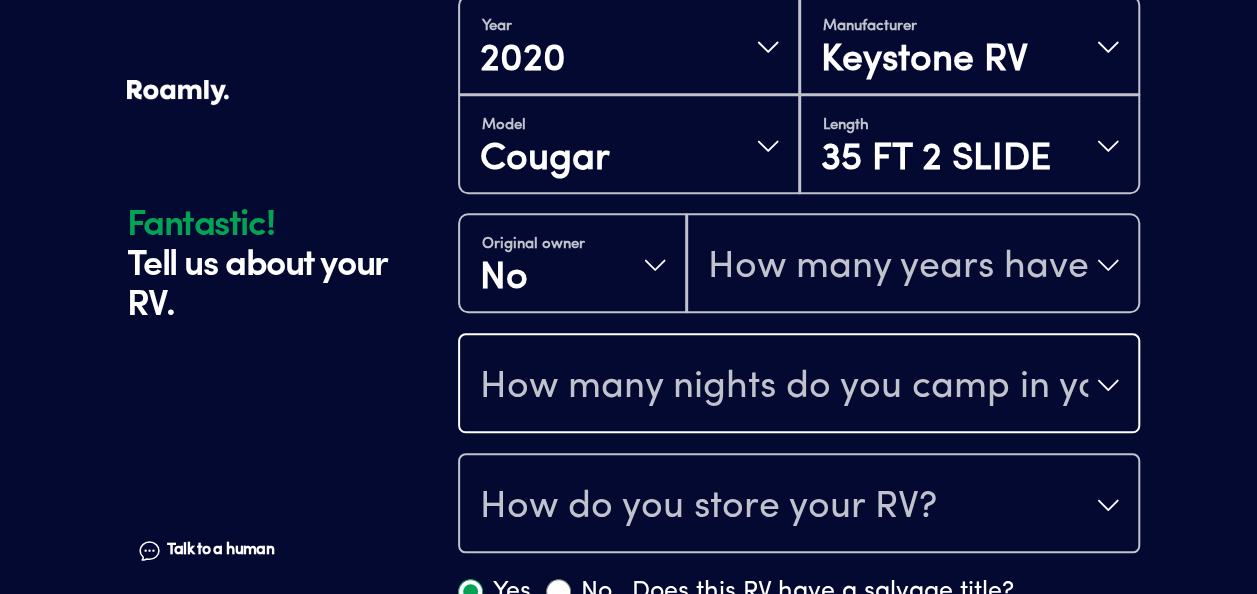 type 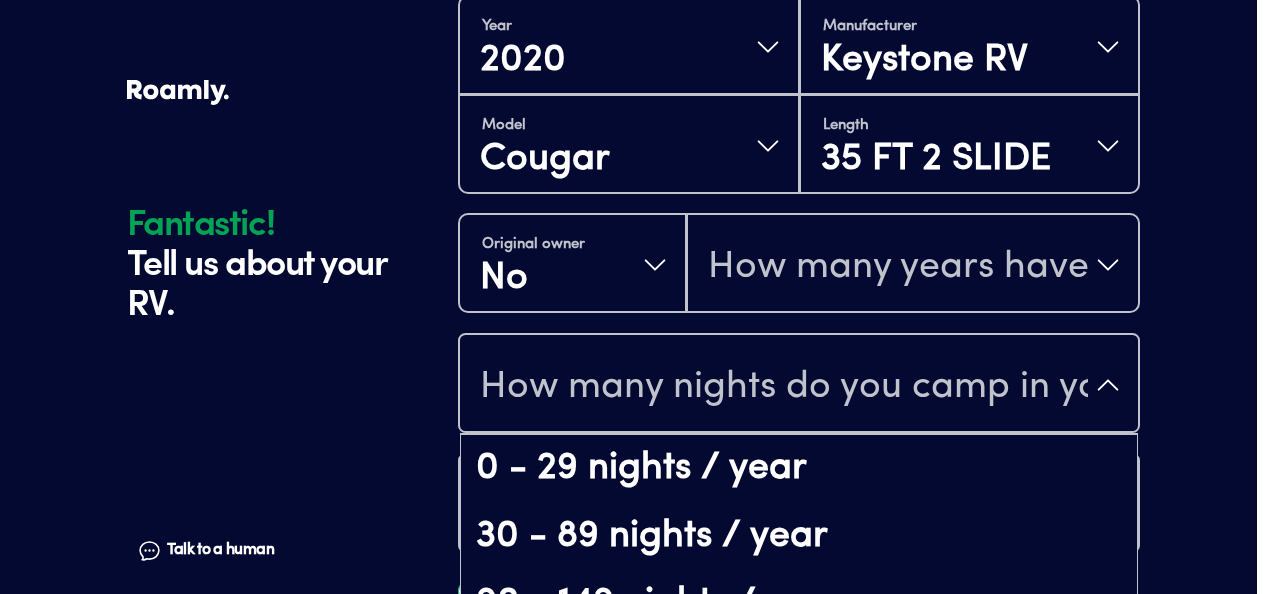 scroll, scrollTop: 872, scrollLeft: 0, axis: vertical 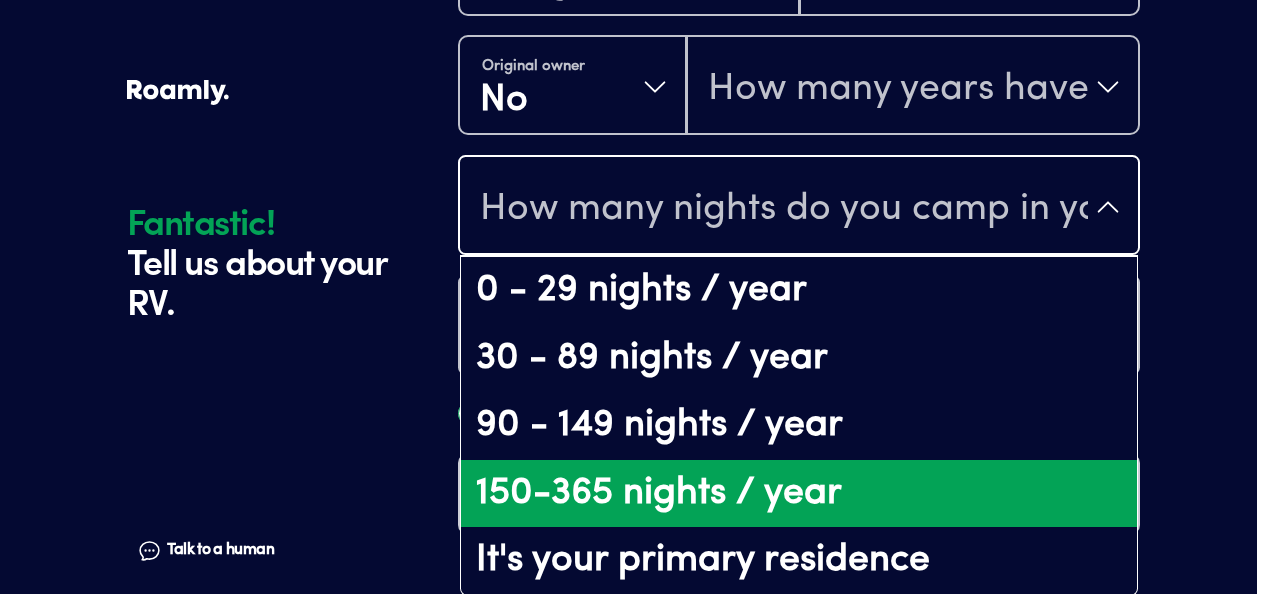 click on "150-365 nights / year" at bounding box center (799, 494) 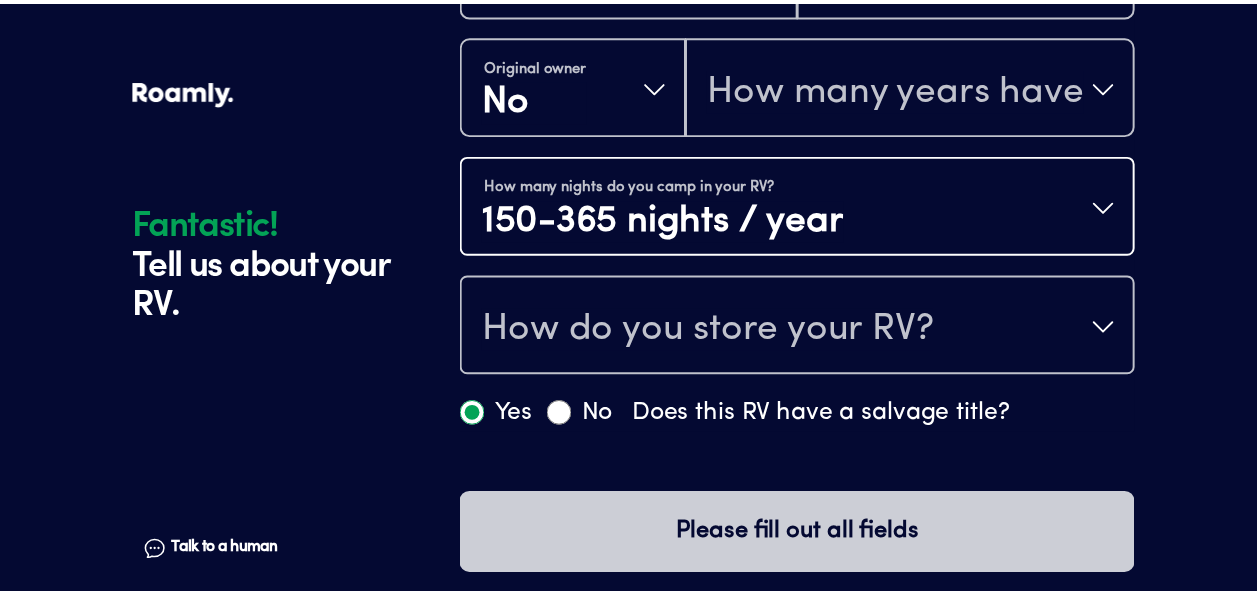 scroll, scrollTop: 0, scrollLeft: 0, axis: both 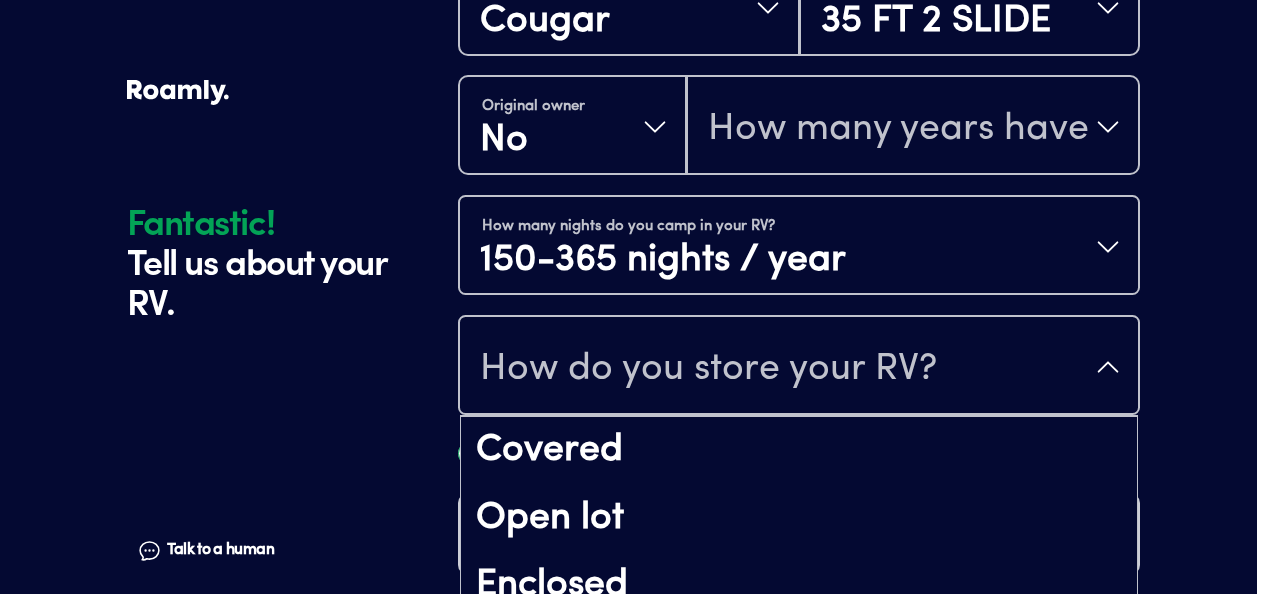 click on "How do you store your RV?" at bounding box center [708, 369] 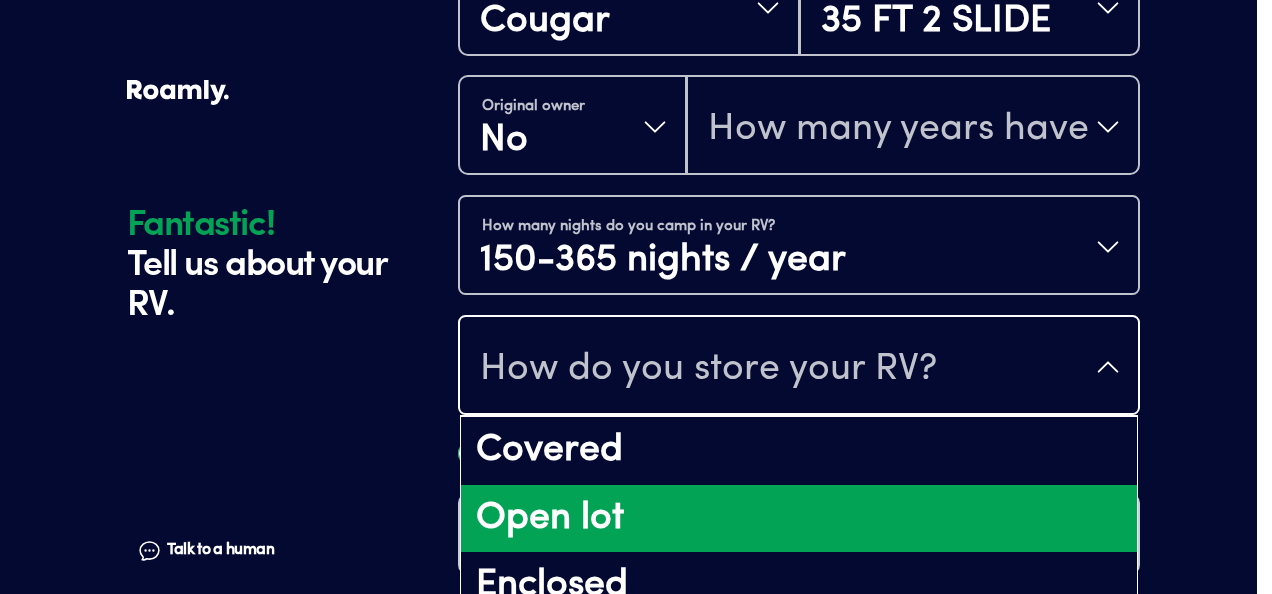 click on "Open lot" at bounding box center [799, 519] 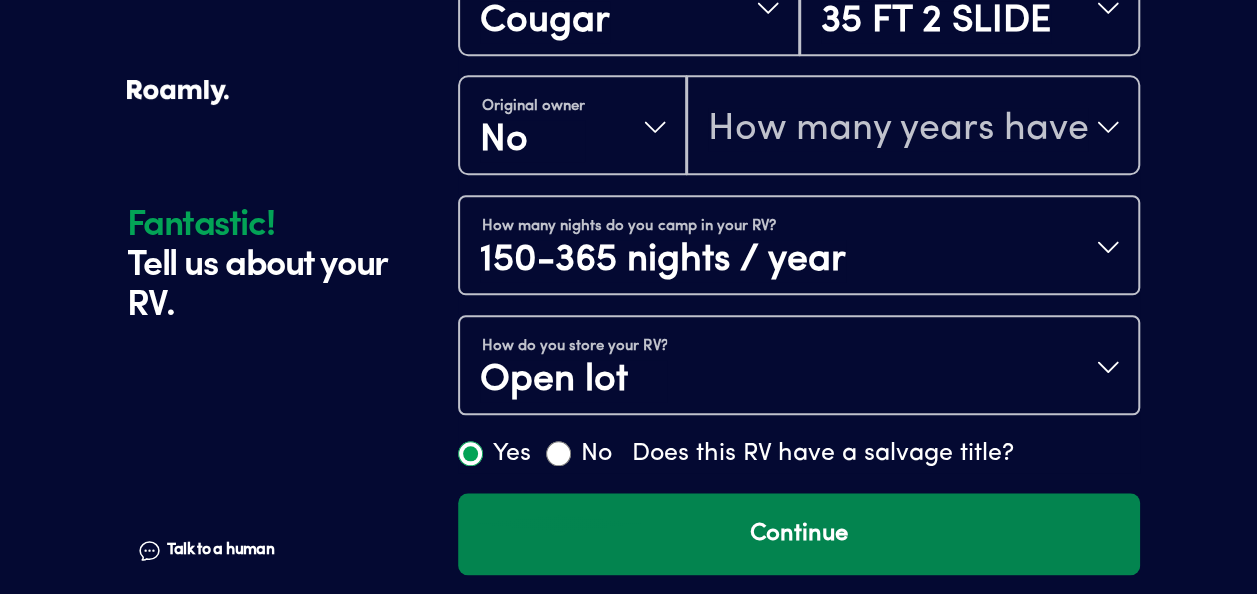 click on "Continue" at bounding box center [799, 534] 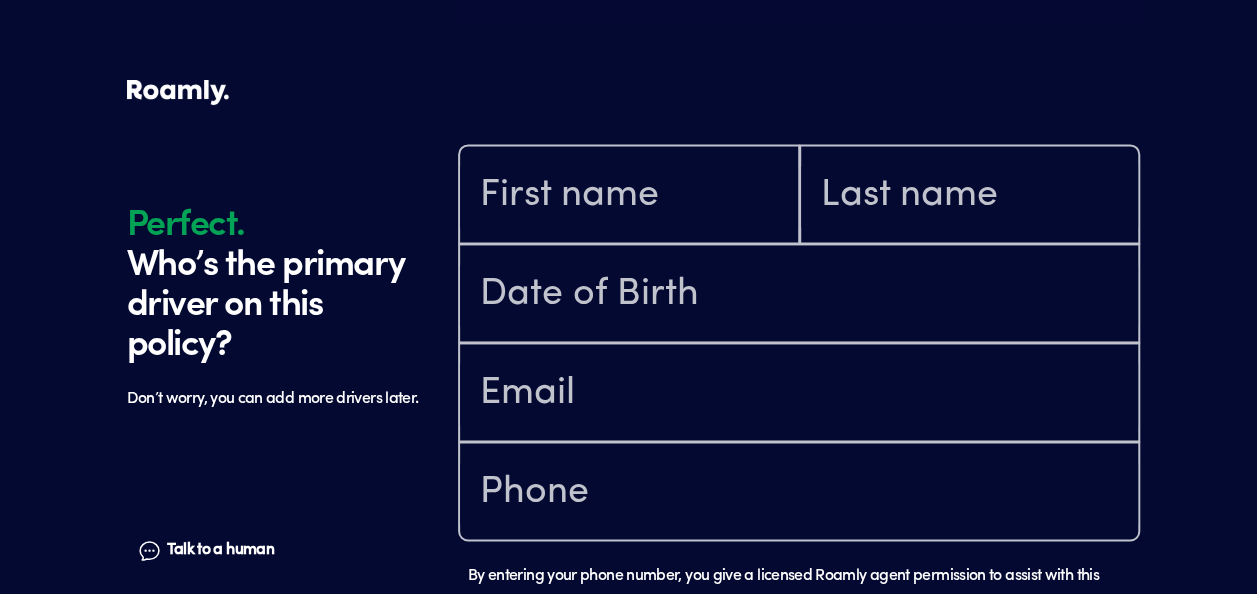 scroll, scrollTop: 1384, scrollLeft: 0, axis: vertical 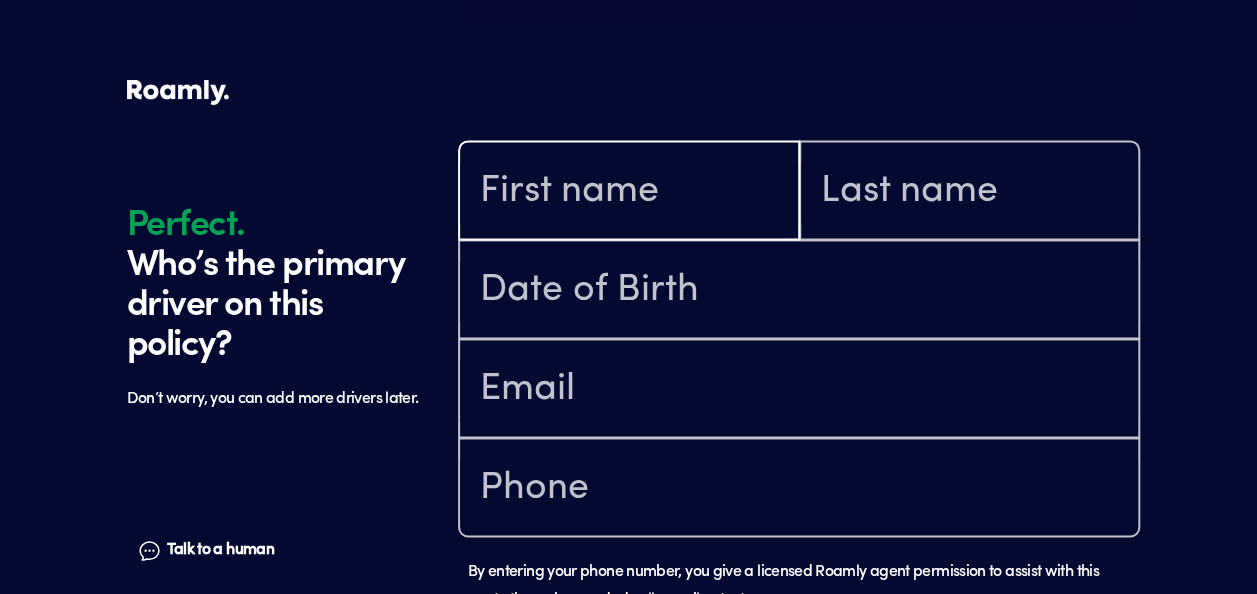 click at bounding box center (629, 192) 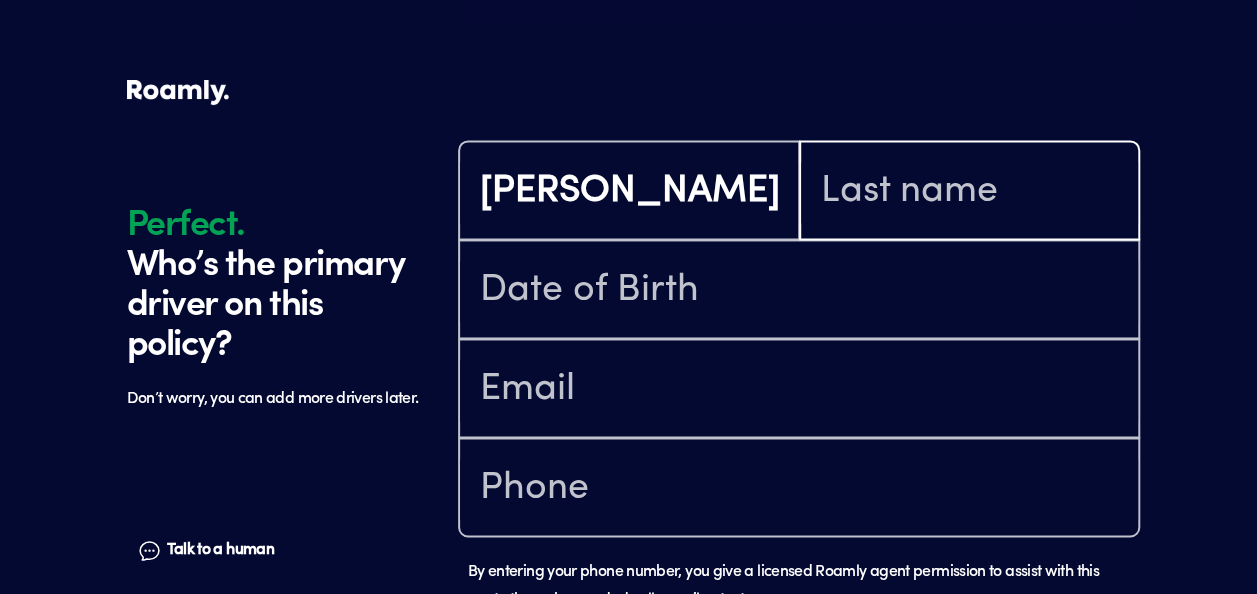 type on "Gates" 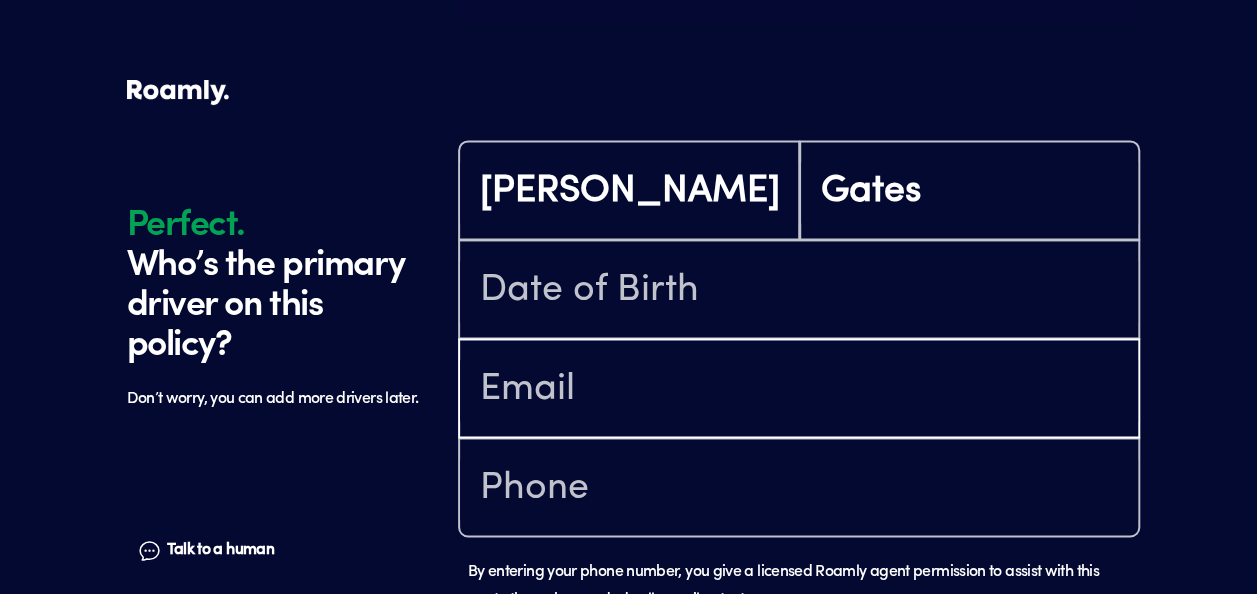 type on "[EMAIL_ADDRESS][DOMAIN_NAME]" 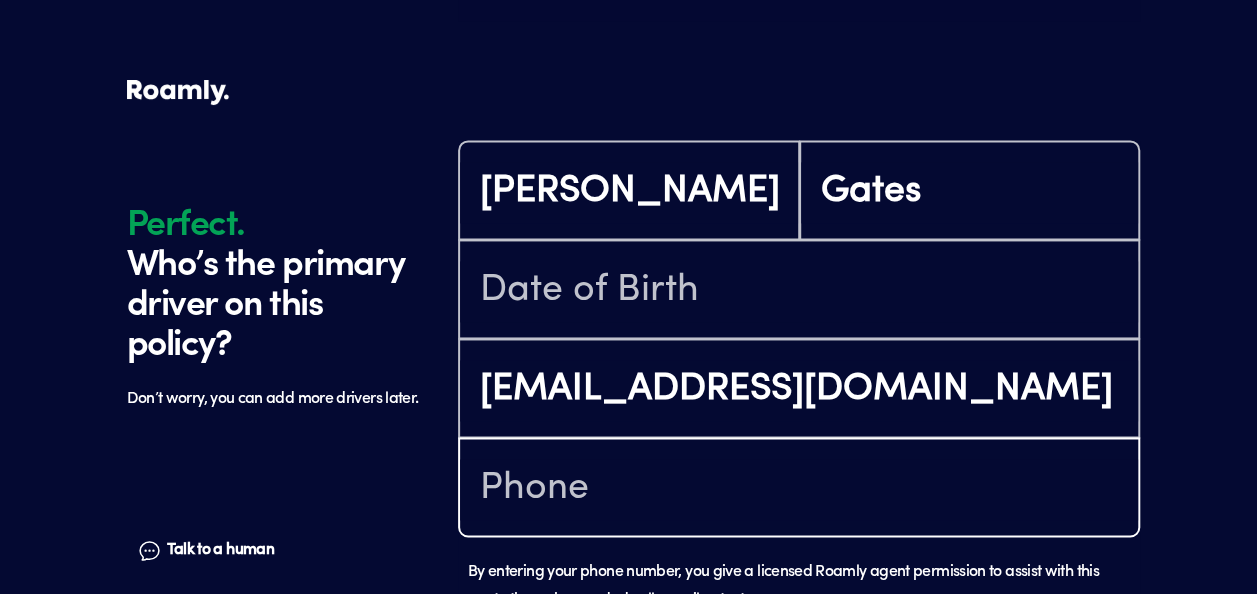 type on "[PHONE_NUMBER]" 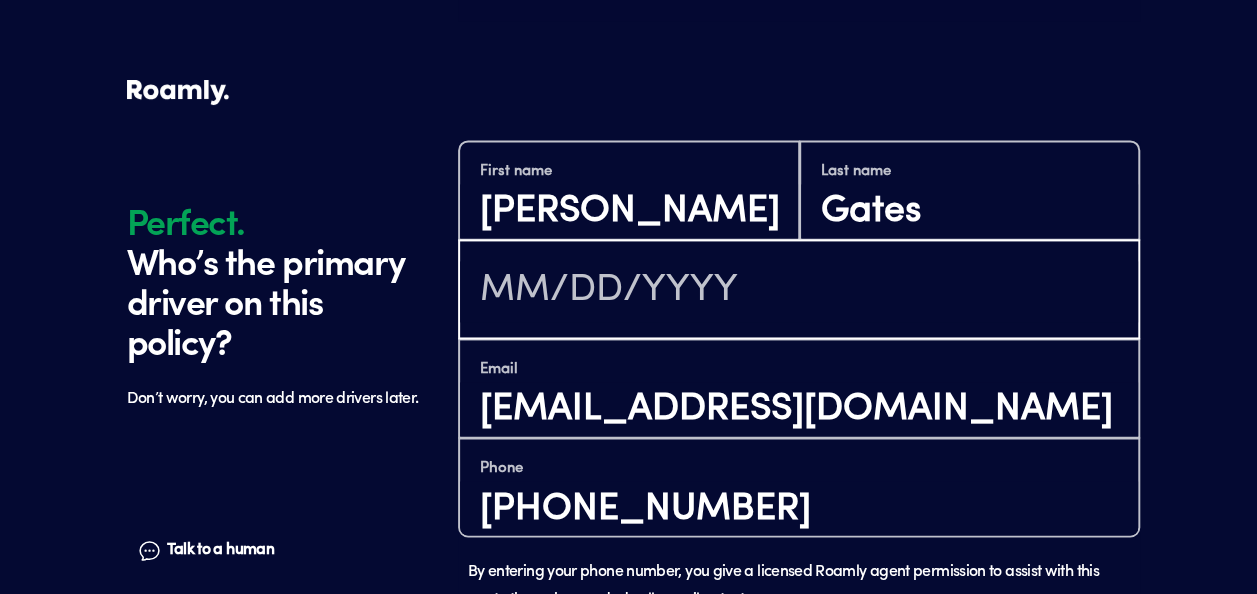 click at bounding box center (799, 291) 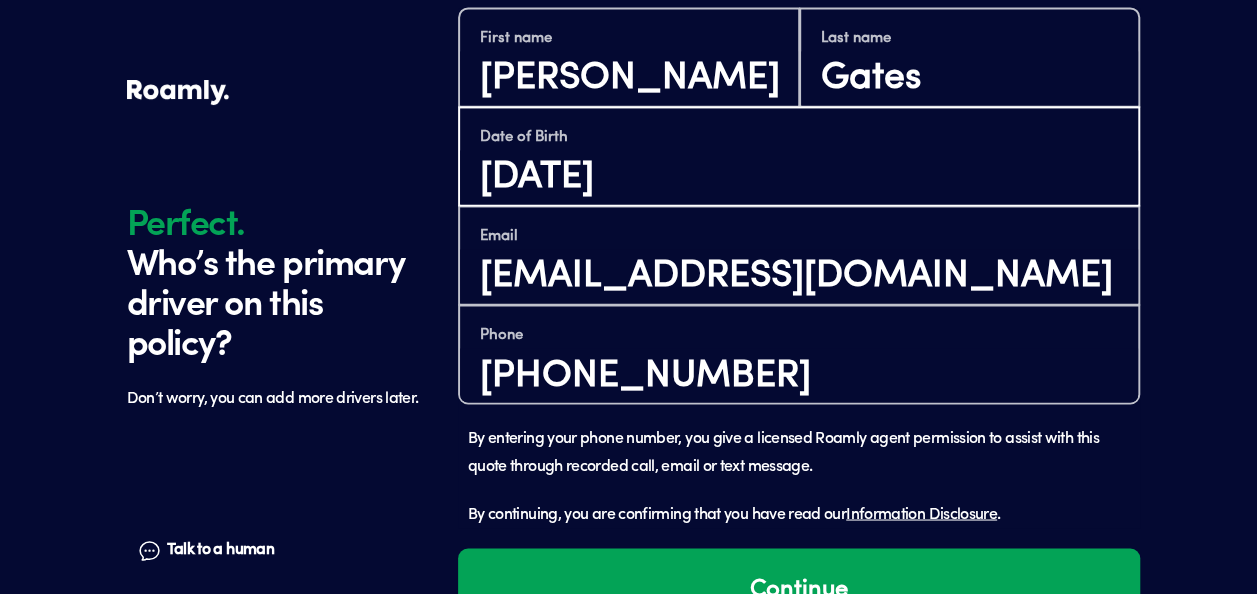 scroll, scrollTop: 1582, scrollLeft: 0, axis: vertical 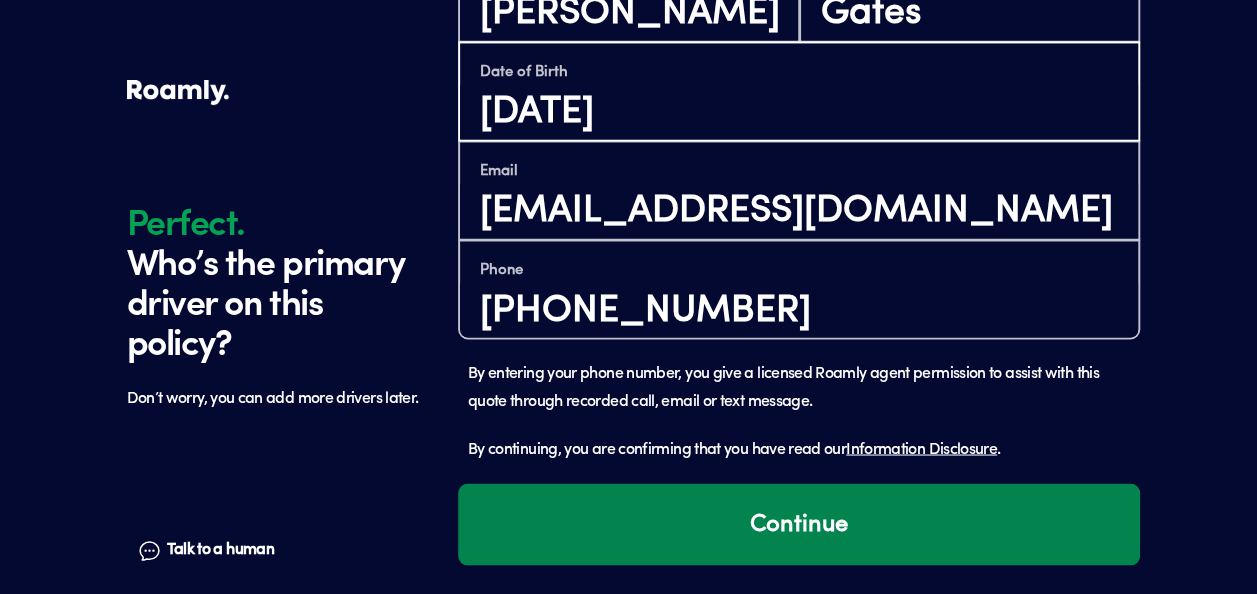 type on "[DATE]" 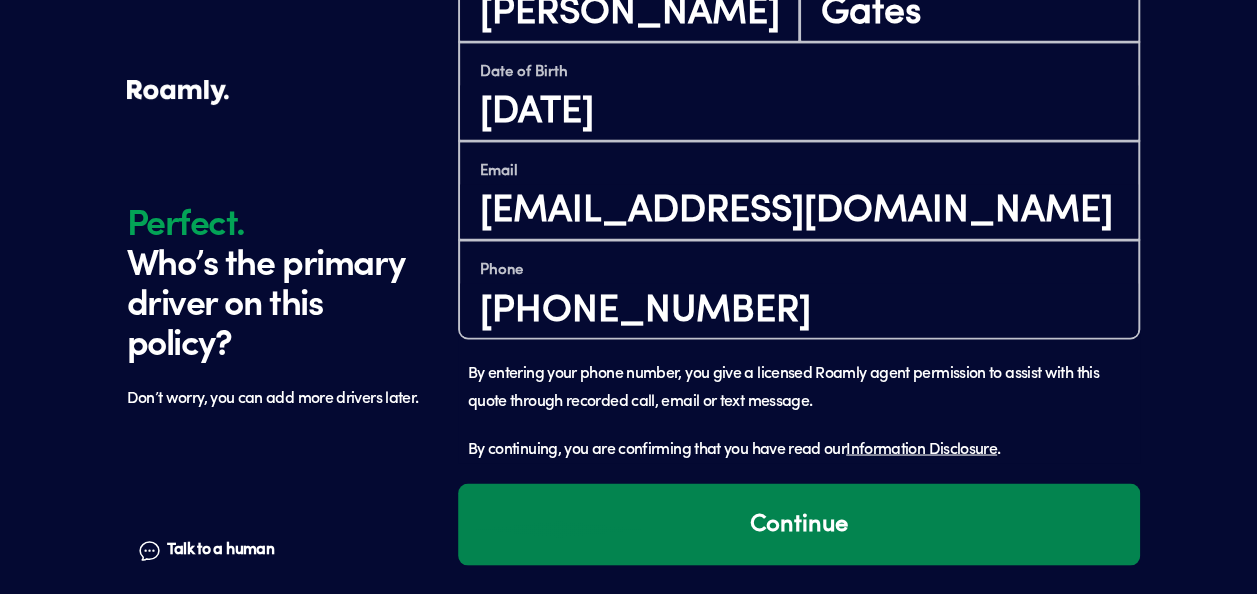 click on "Continue" at bounding box center [799, 524] 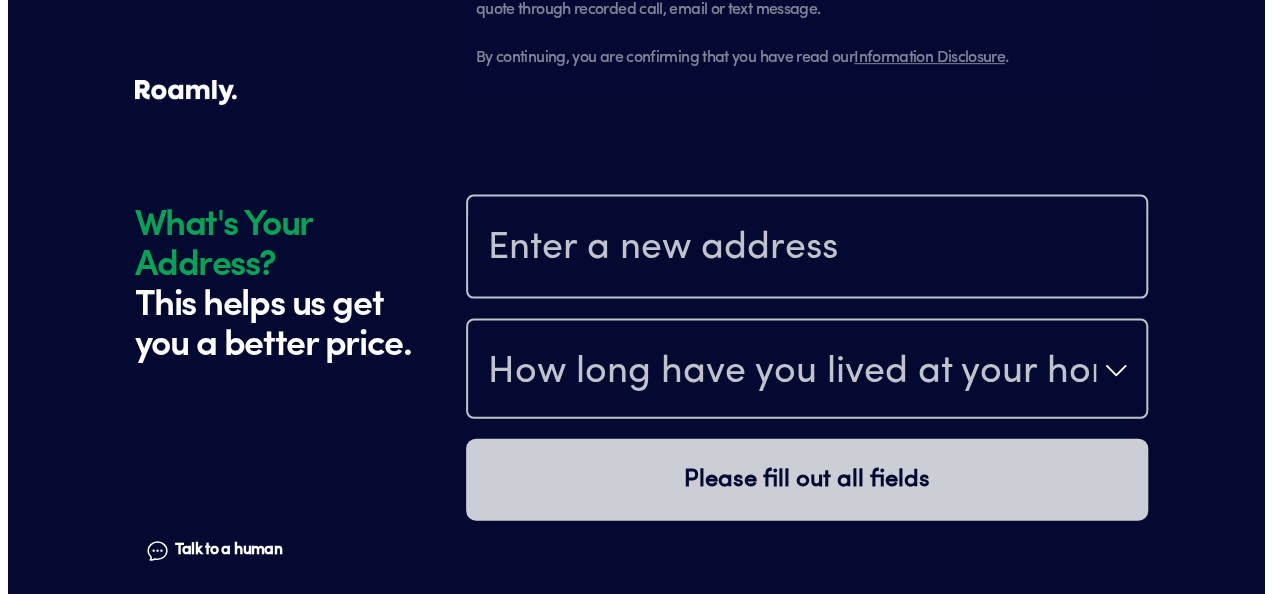 scroll, scrollTop: 2084, scrollLeft: 0, axis: vertical 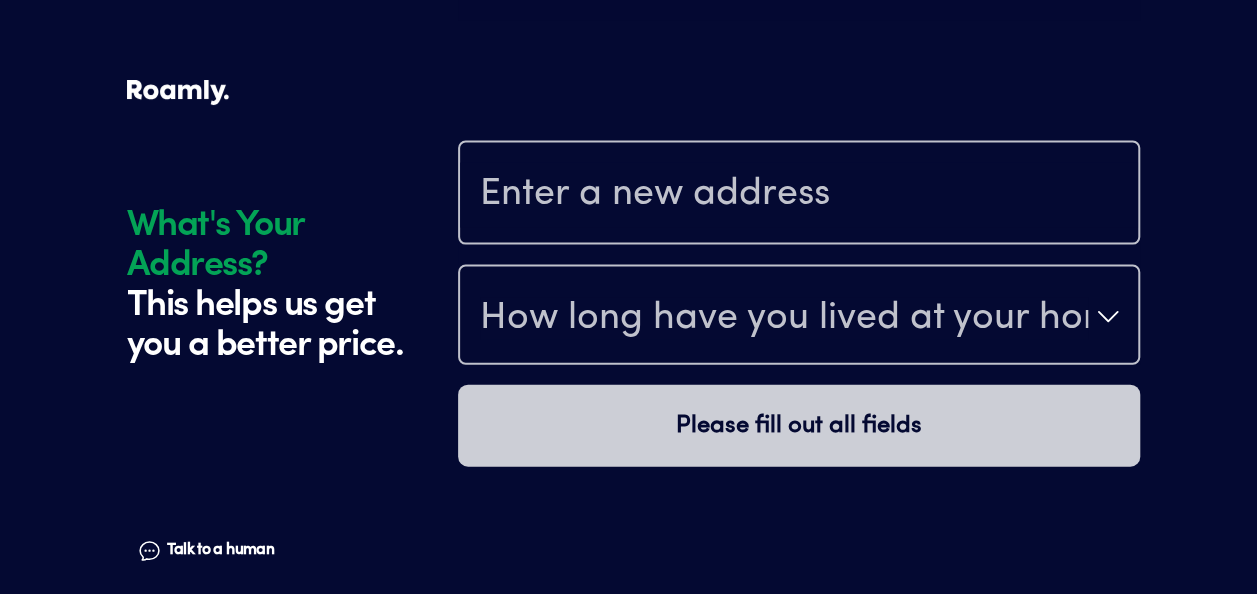 click at bounding box center [799, 195] 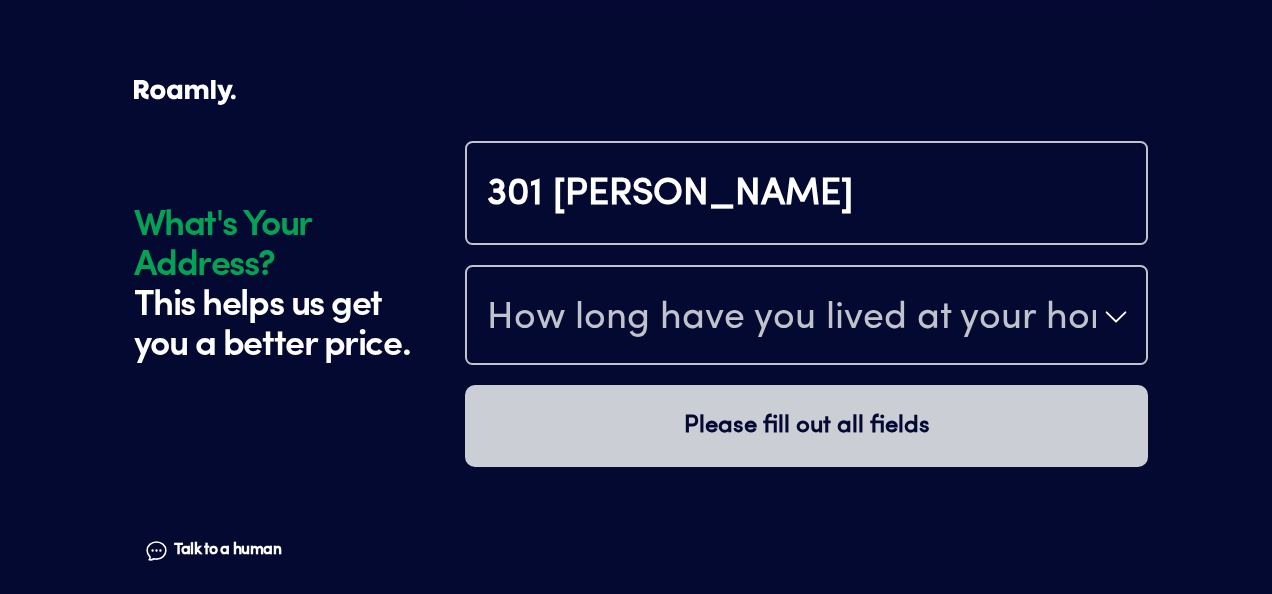 type on "ChIJq2cpFZ1zOIgRtA1mGKzaAKk" 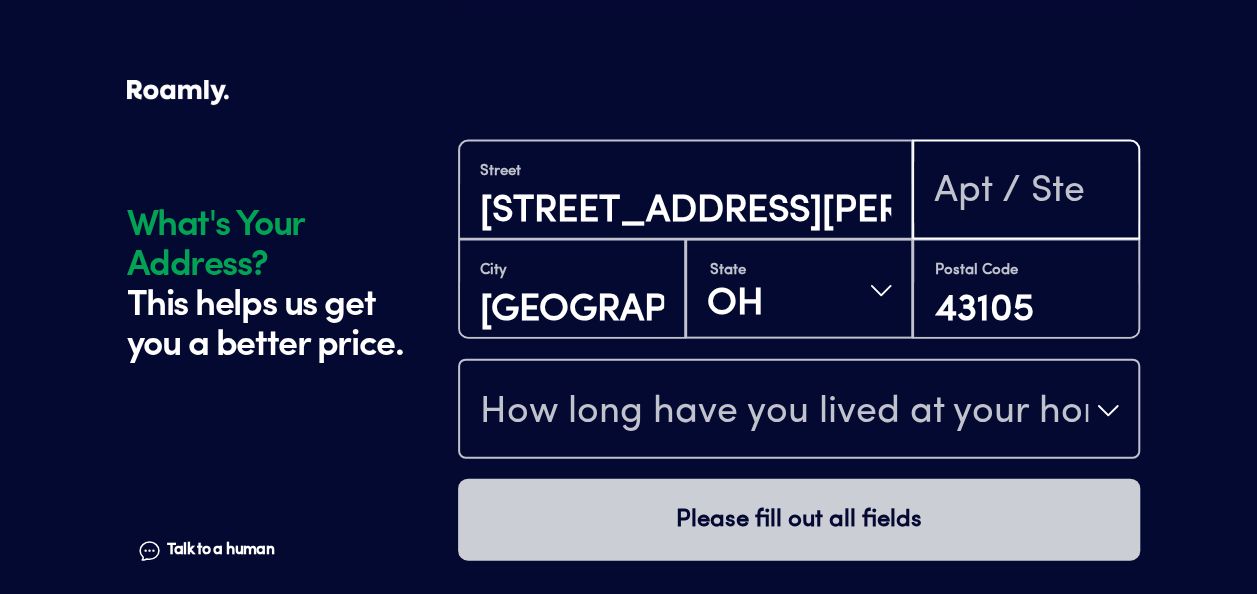 click at bounding box center [1026, 192] 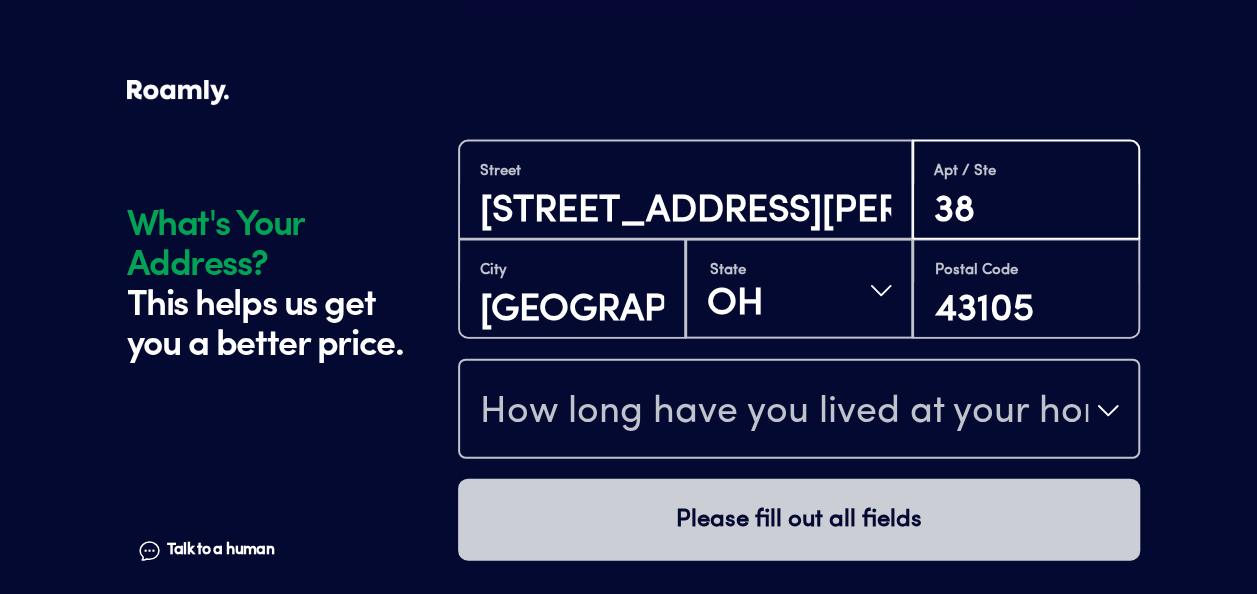 type on "38" 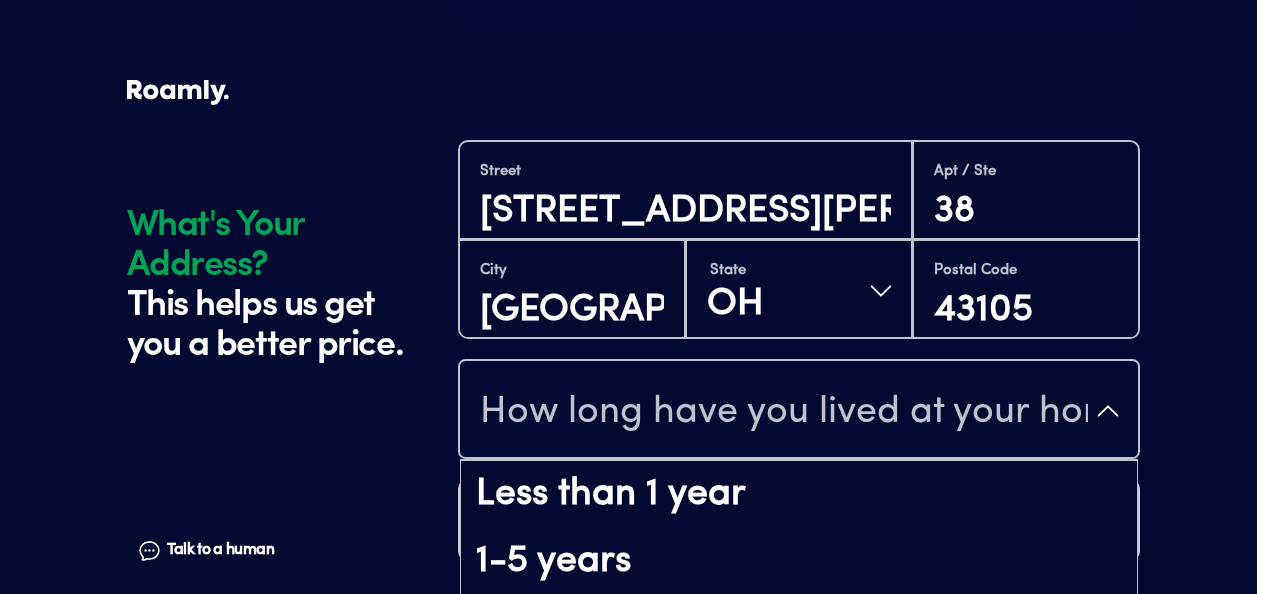 click on "How long have you lived at your home address?" at bounding box center (784, 413) 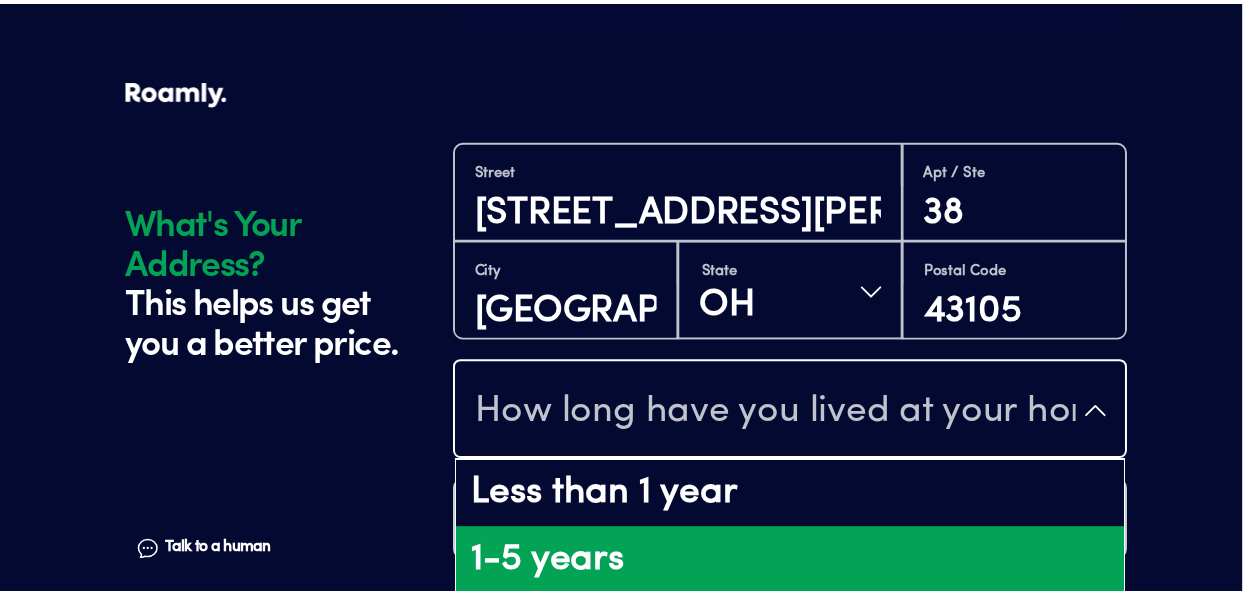 scroll, scrollTop: 2085, scrollLeft: 0, axis: vertical 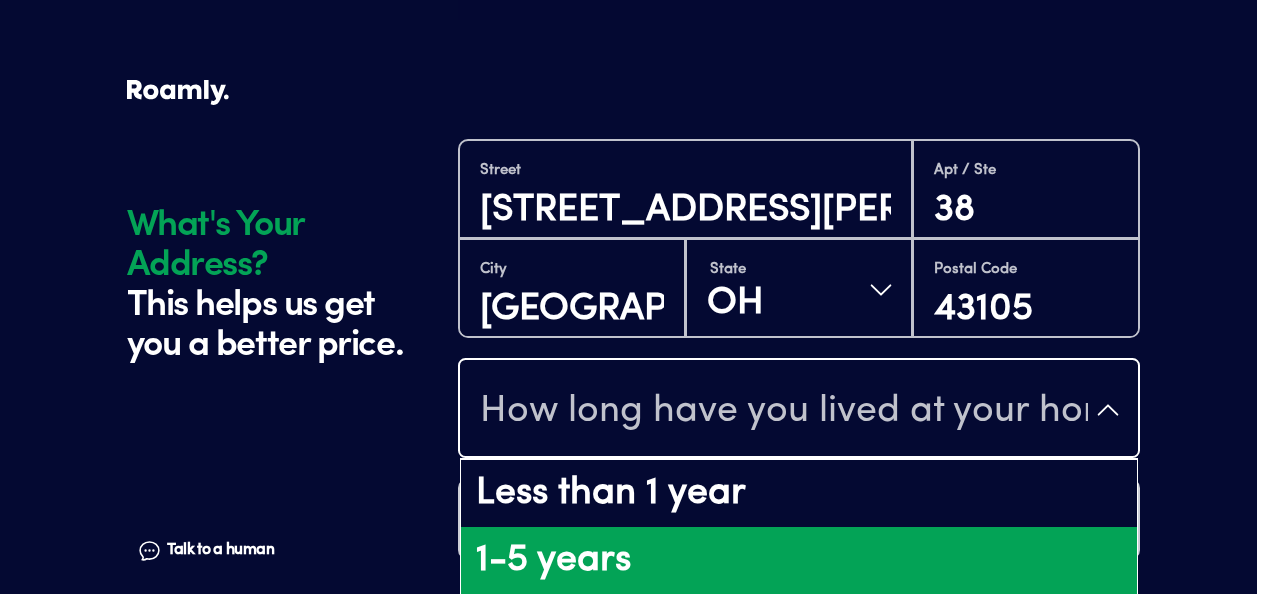 click on "1-5 years" at bounding box center (799, 561) 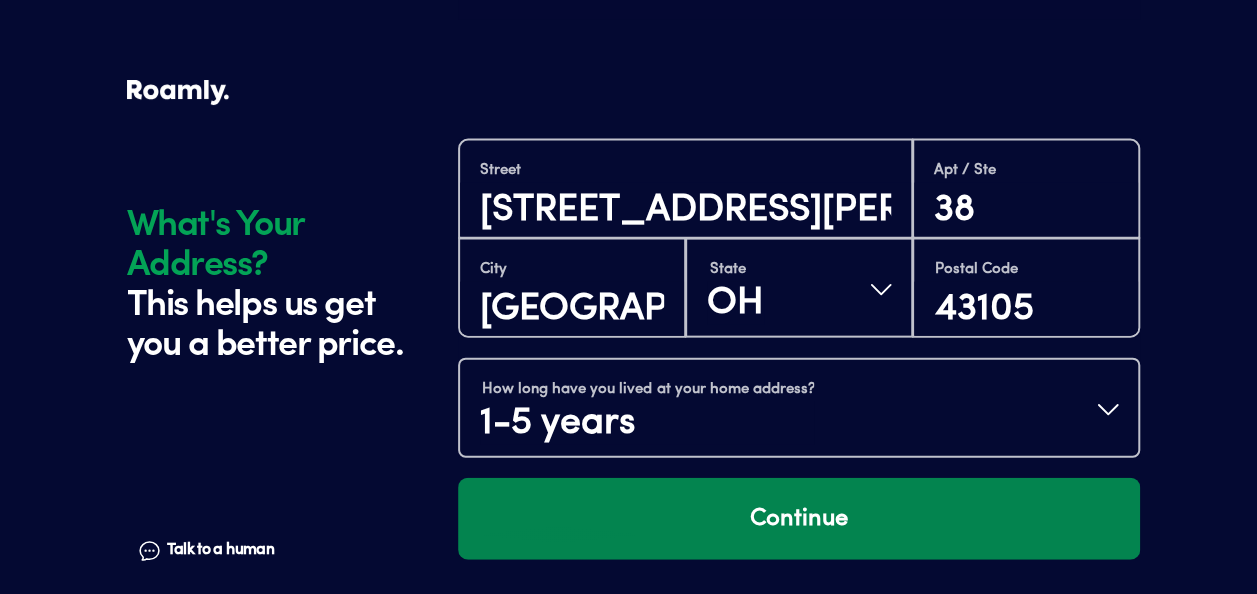 click on "Continue" at bounding box center [799, 519] 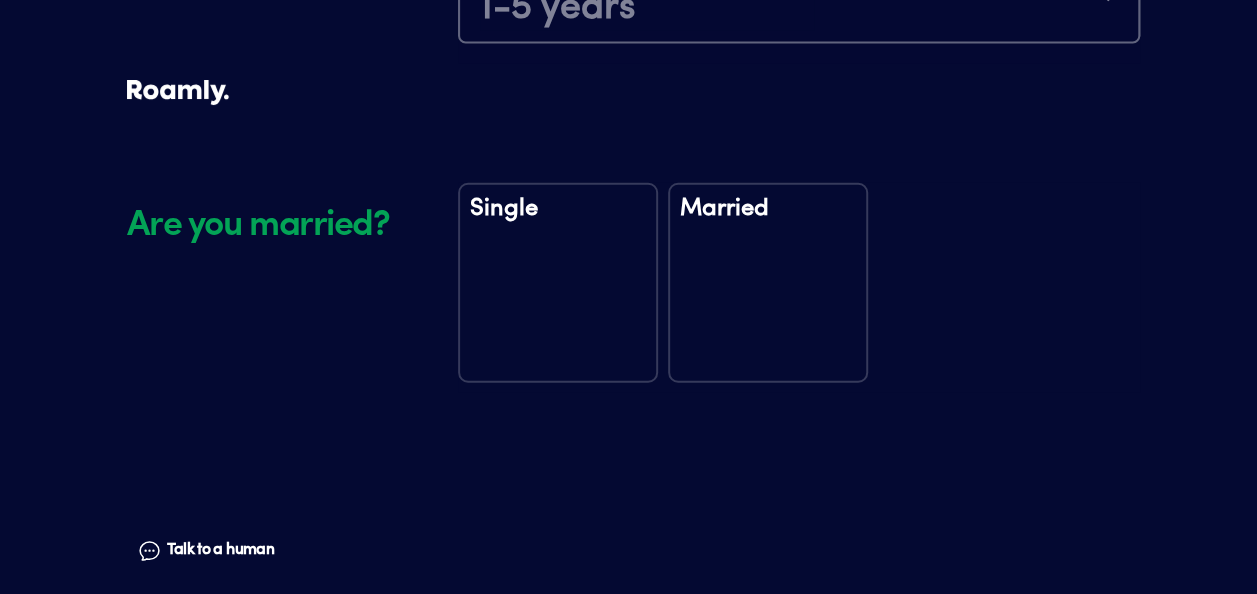 scroll, scrollTop: 2555, scrollLeft: 0, axis: vertical 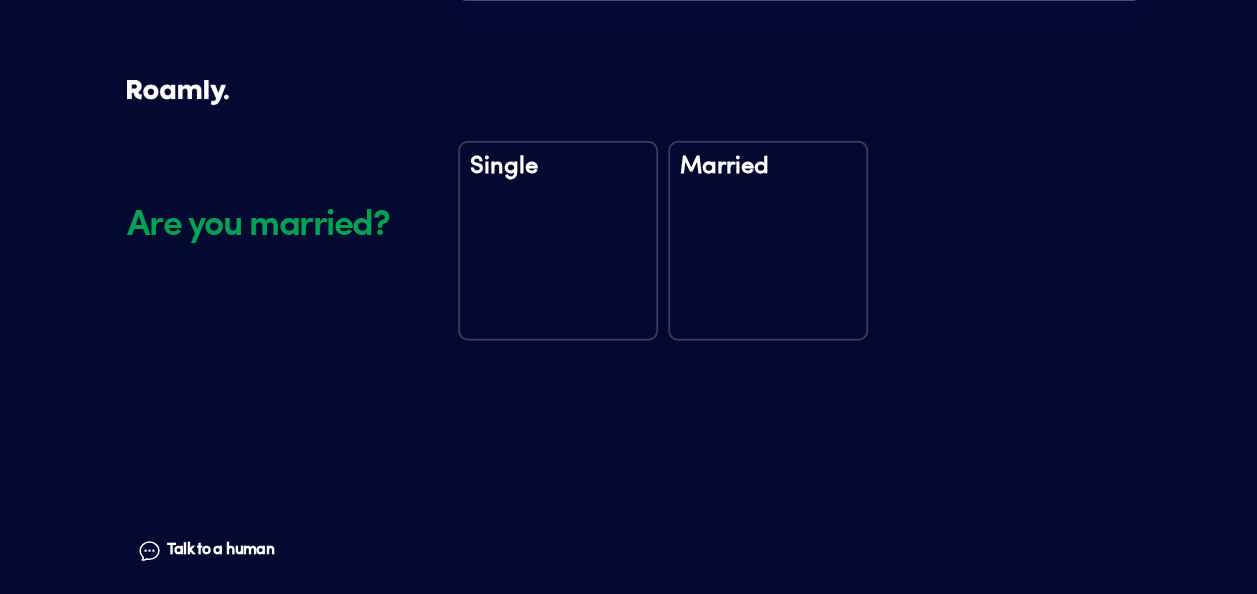 click on "Single" at bounding box center [558, 241] 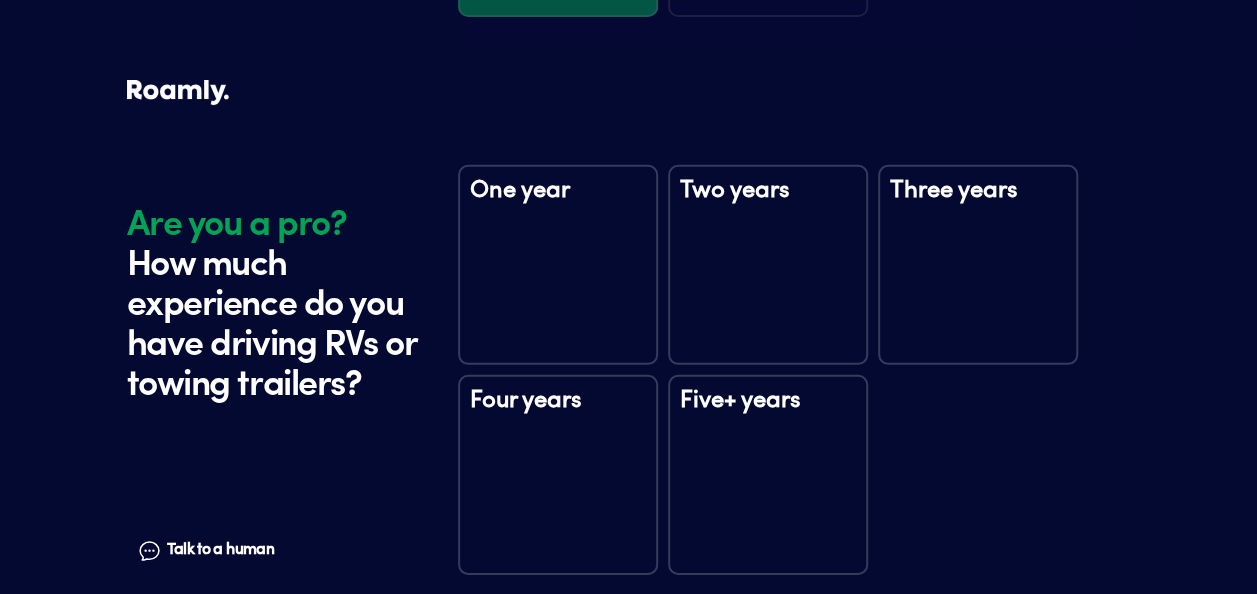scroll, scrollTop: 2945, scrollLeft: 0, axis: vertical 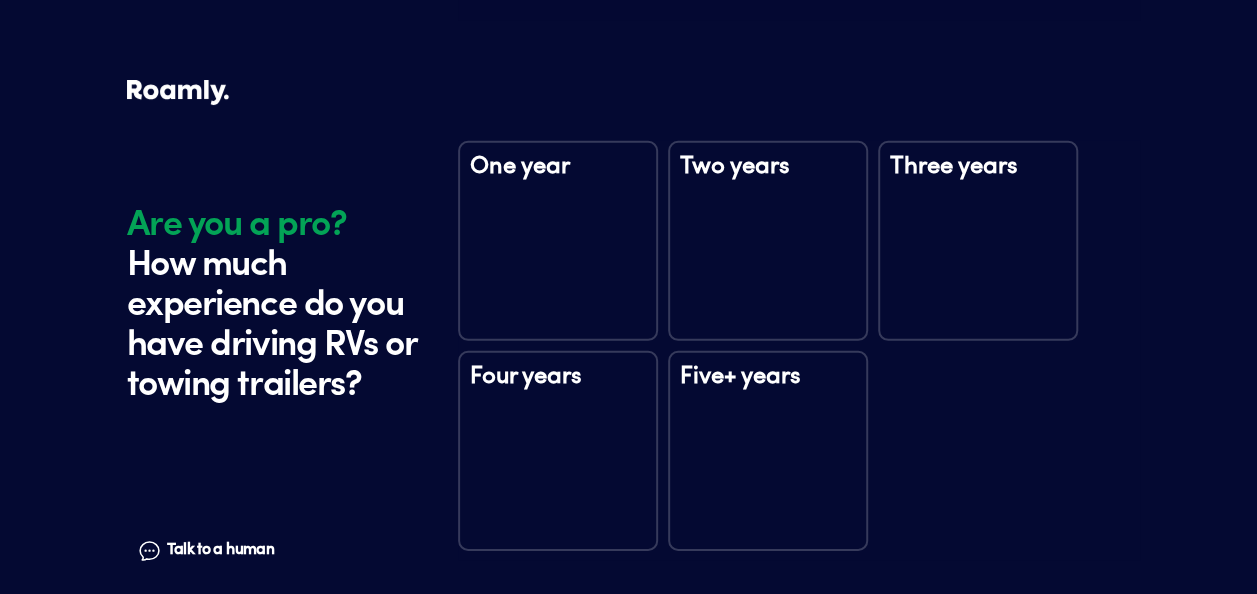 click on "Five+ years" at bounding box center (768, 395) 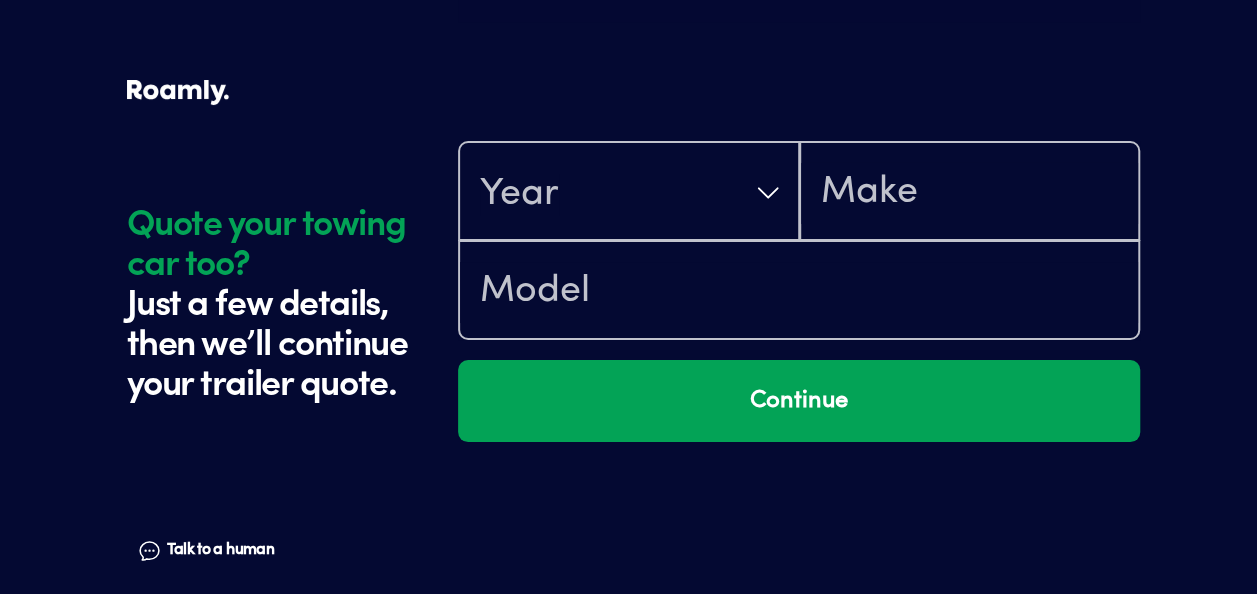 scroll, scrollTop: 3545, scrollLeft: 0, axis: vertical 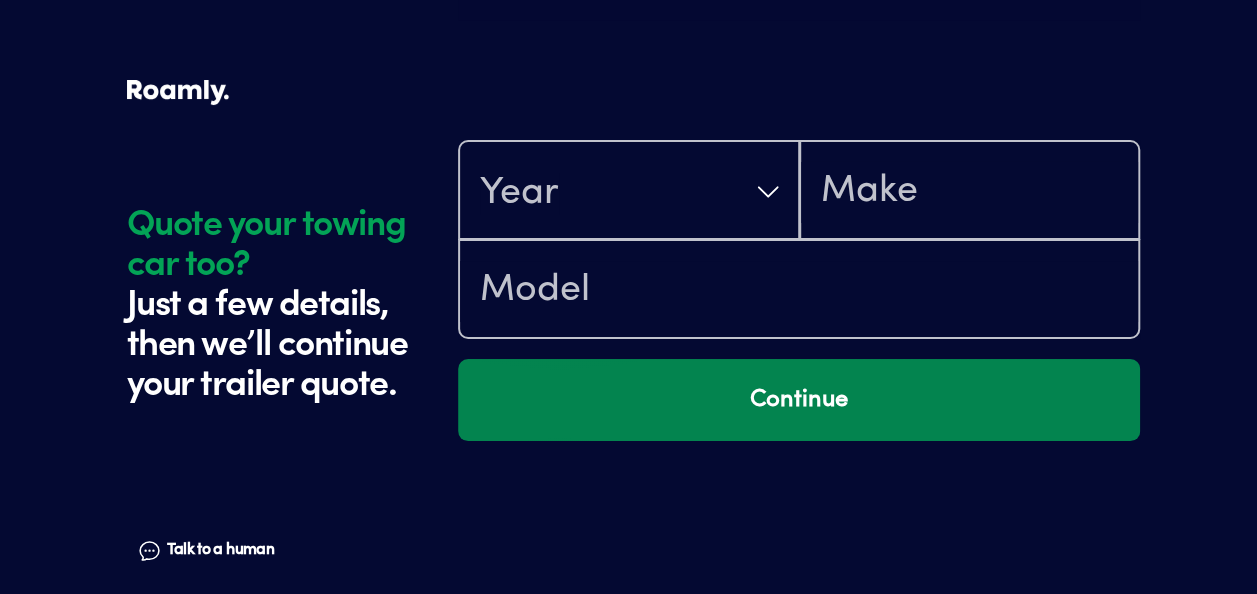 click on "Continue" at bounding box center (799, 400) 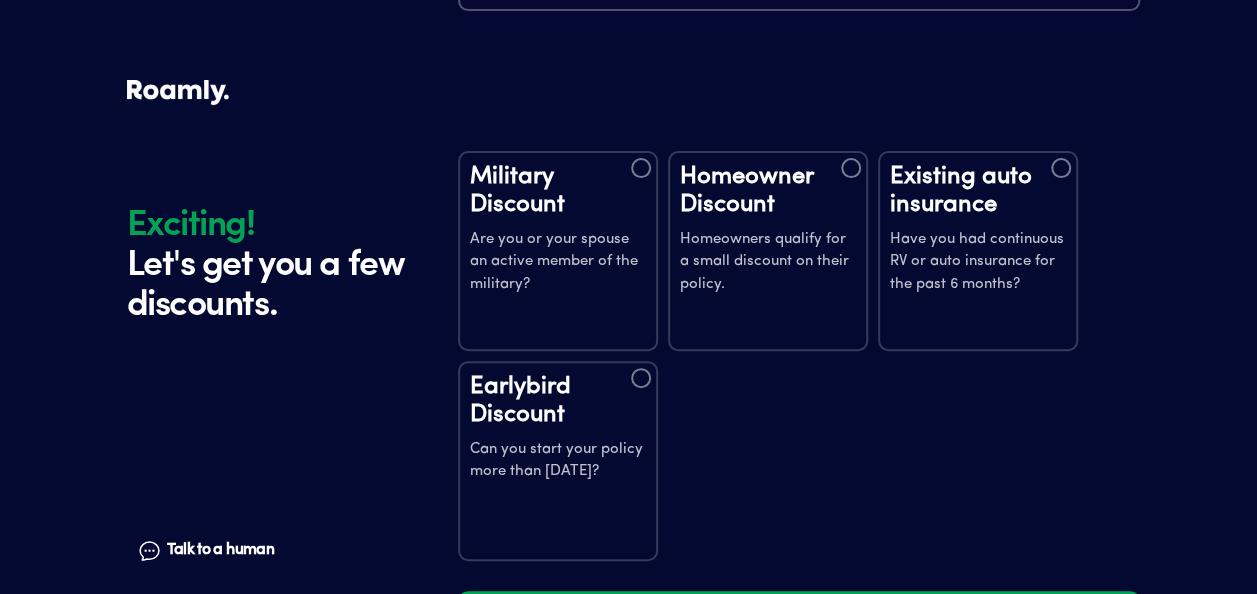 scroll, scrollTop: 3923, scrollLeft: 0, axis: vertical 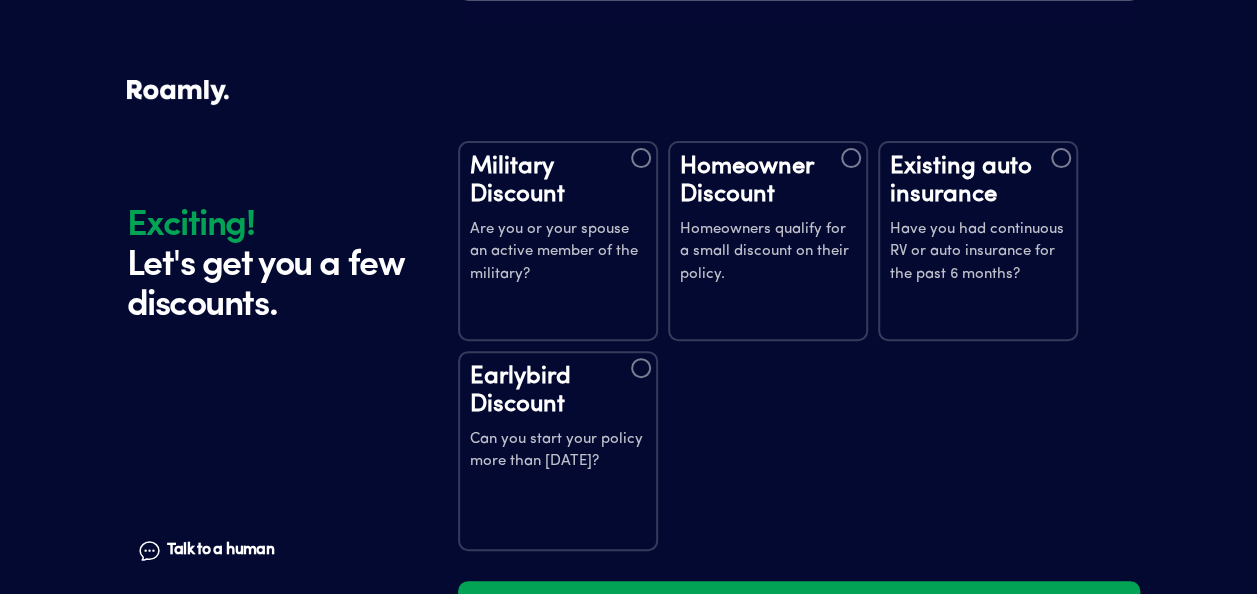 click at bounding box center [641, 368] 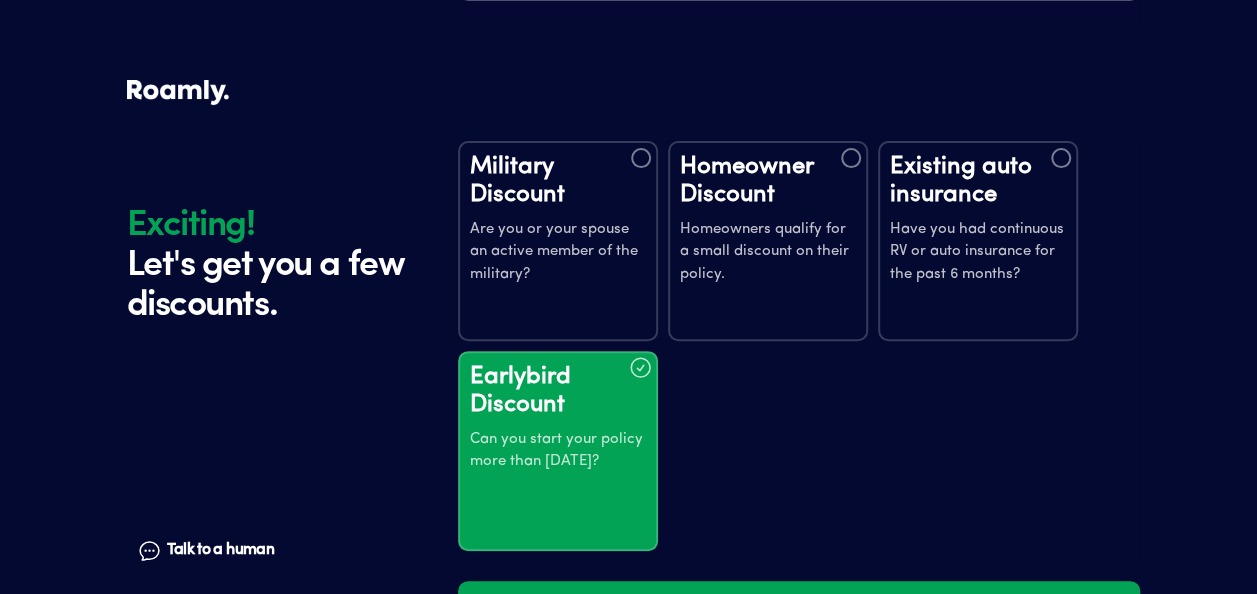 drag, startPoint x: 1255, startPoint y: 511, endPoint x: 1264, endPoint y: 552, distance: 41.976185 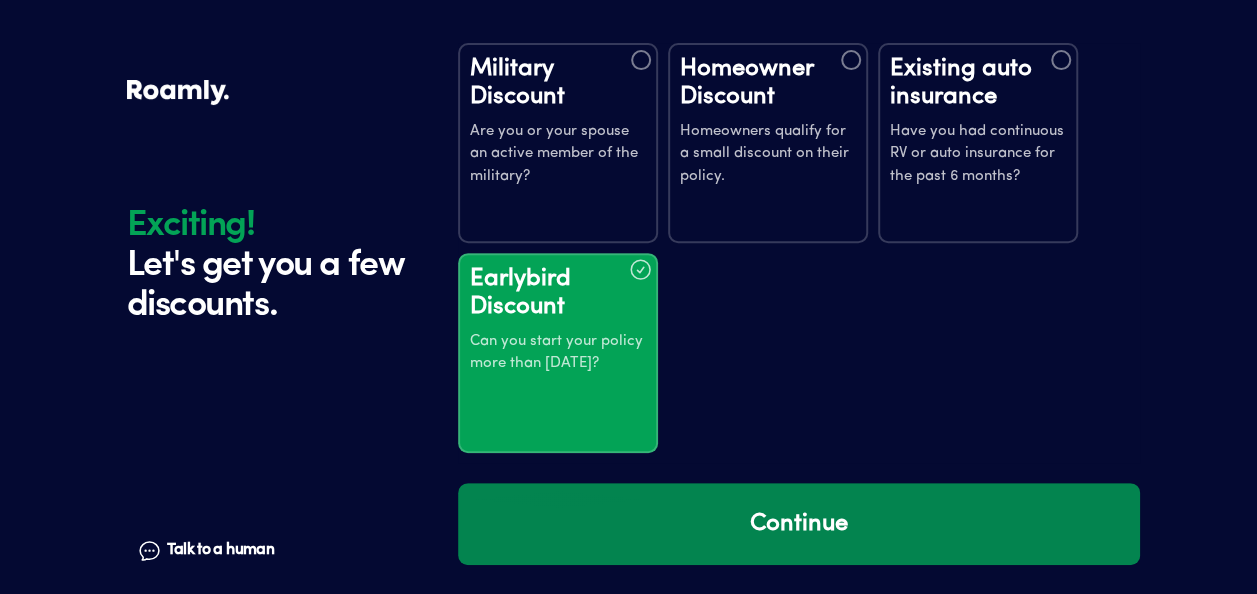 click on "Continue" at bounding box center (799, 524) 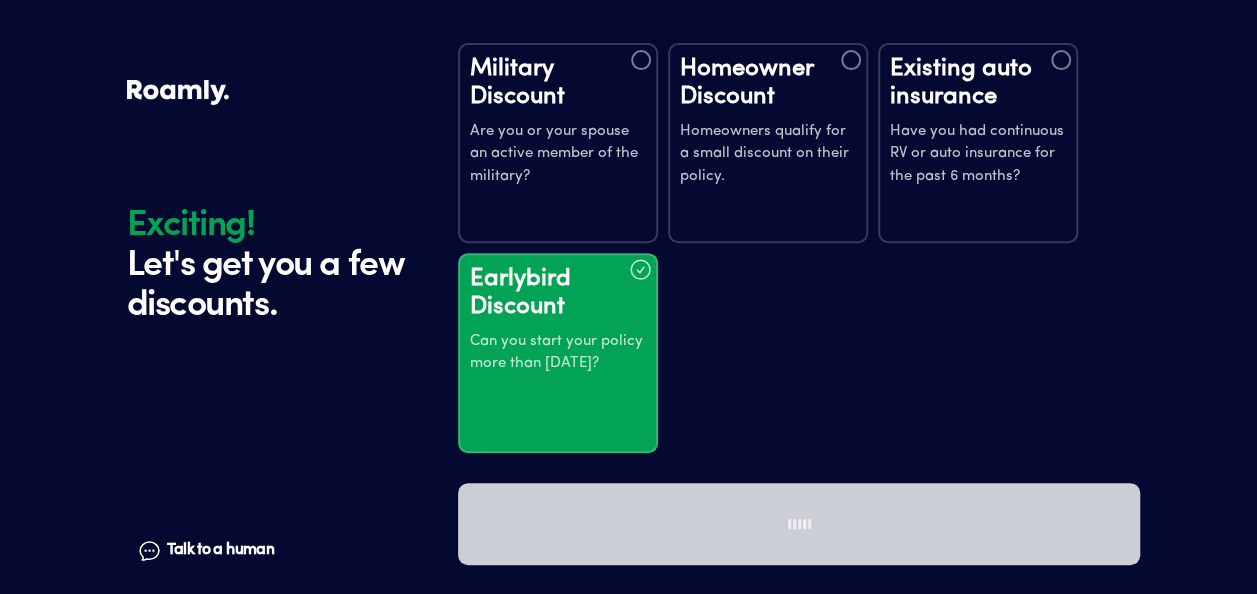 scroll, scrollTop: 0, scrollLeft: 0, axis: both 